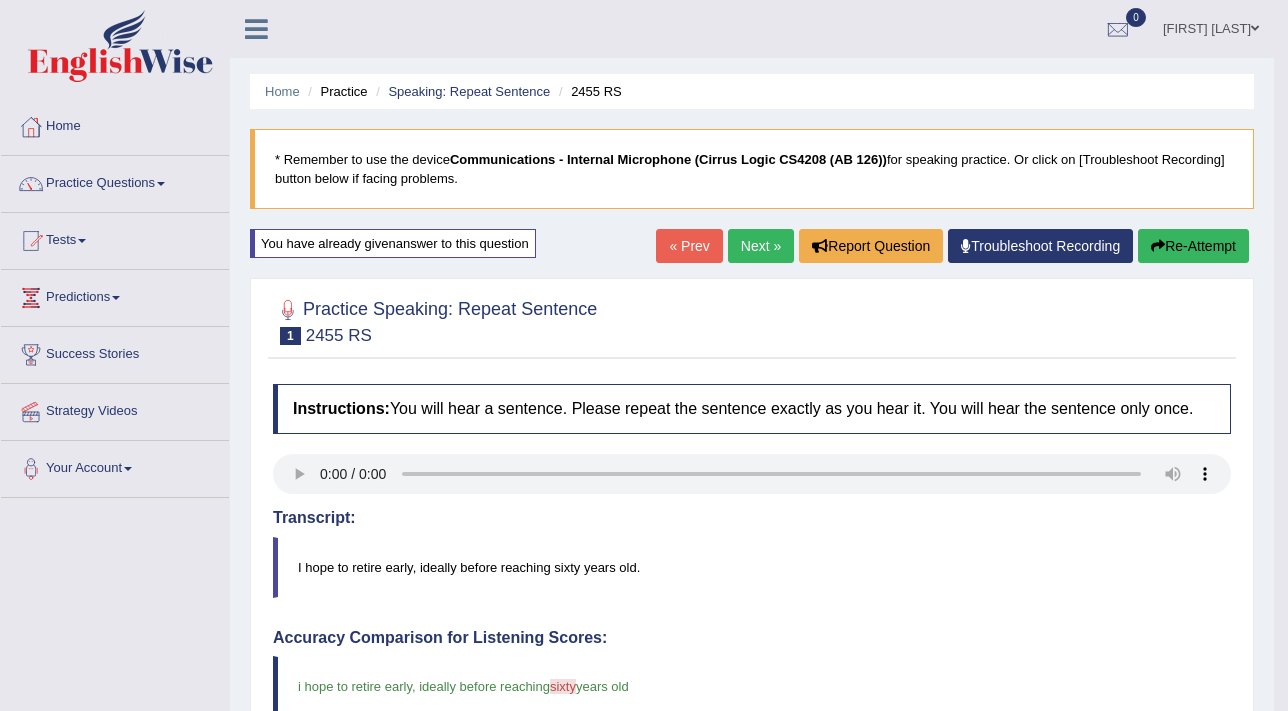 scroll, scrollTop: 0, scrollLeft: 0, axis: both 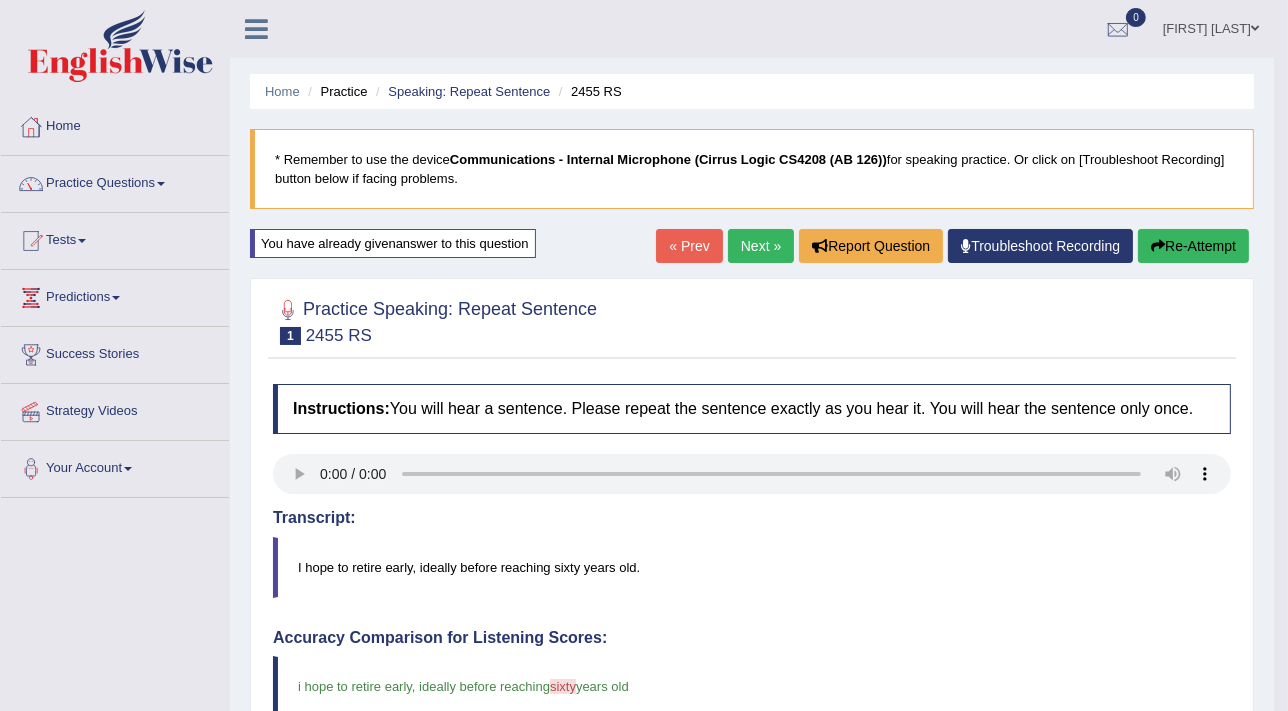 click on "Next »" at bounding box center (761, 246) 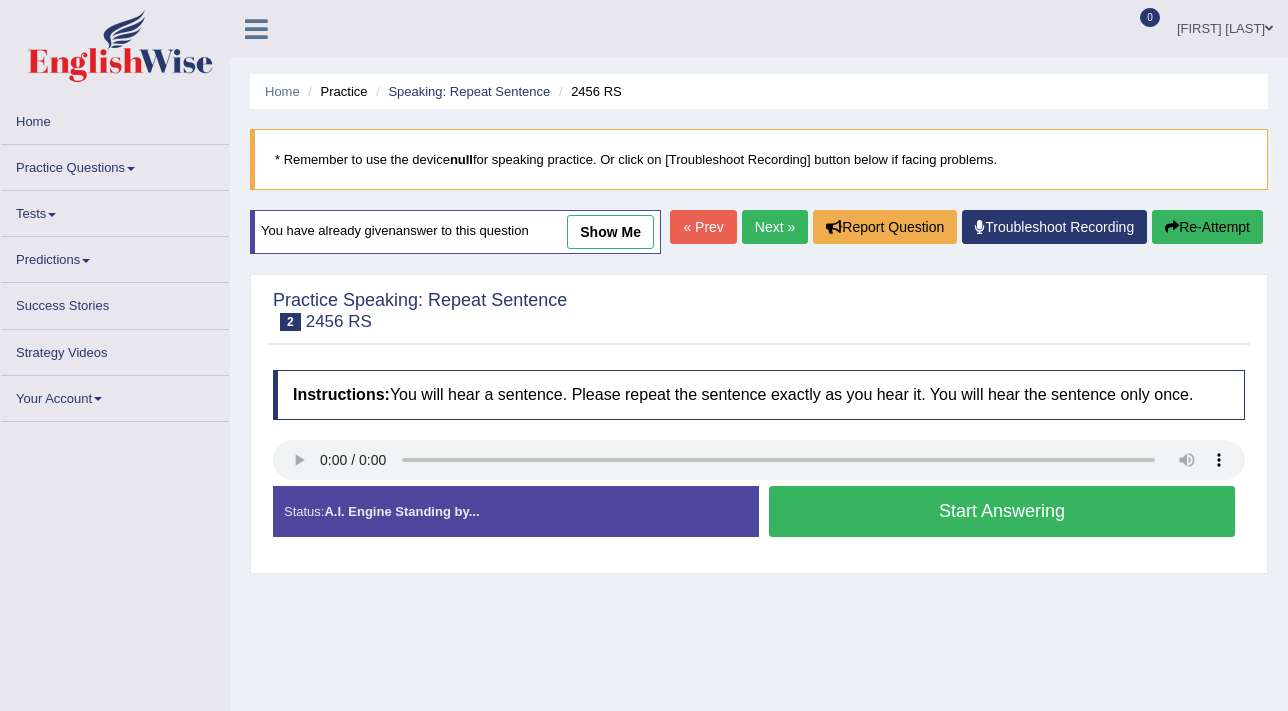 scroll, scrollTop: 0, scrollLeft: 0, axis: both 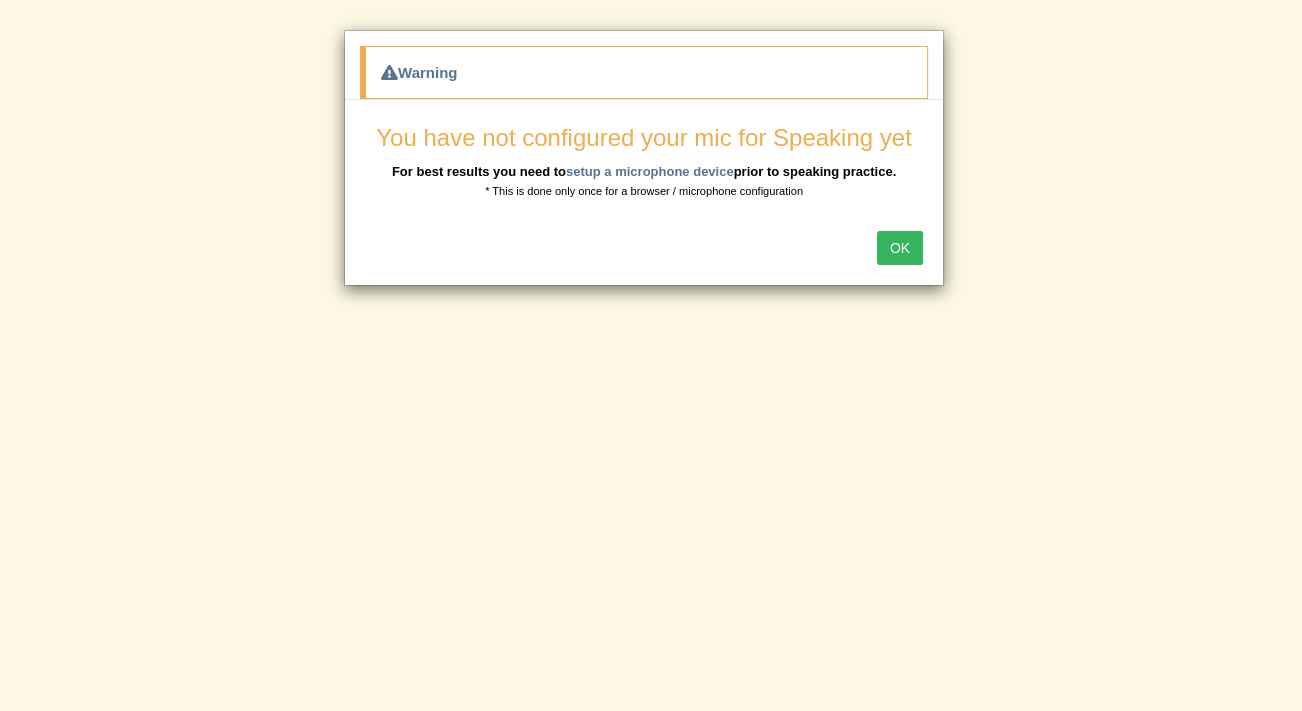 click on "OK" at bounding box center [644, 250] 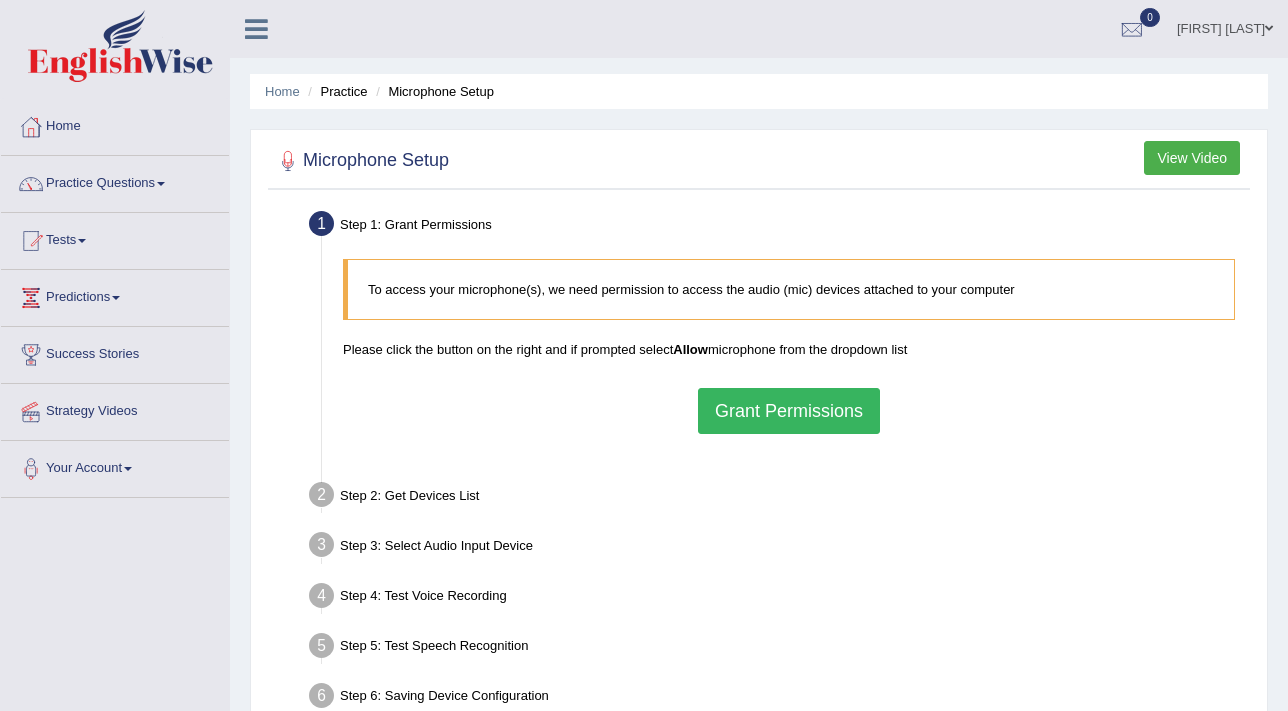 scroll, scrollTop: 0, scrollLeft: 0, axis: both 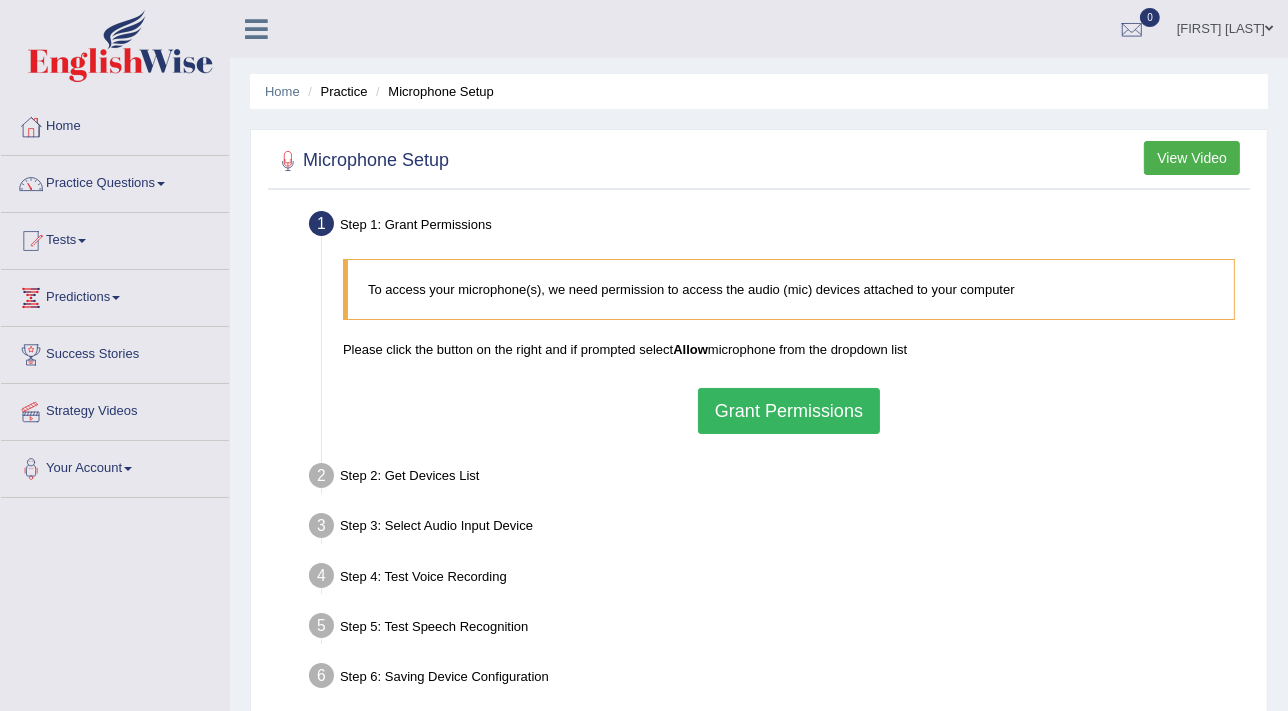 click on "Grant Permissions" at bounding box center [789, 411] 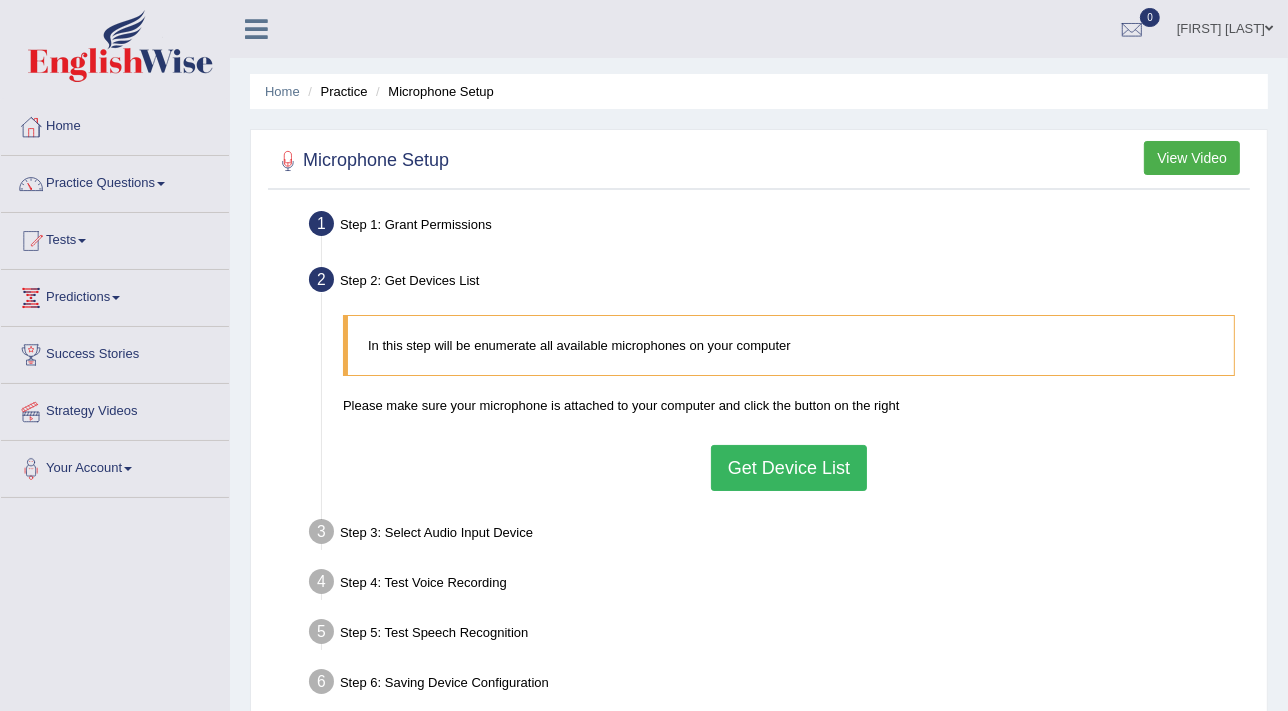 click on "Get Device List" at bounding box center (789, 468) 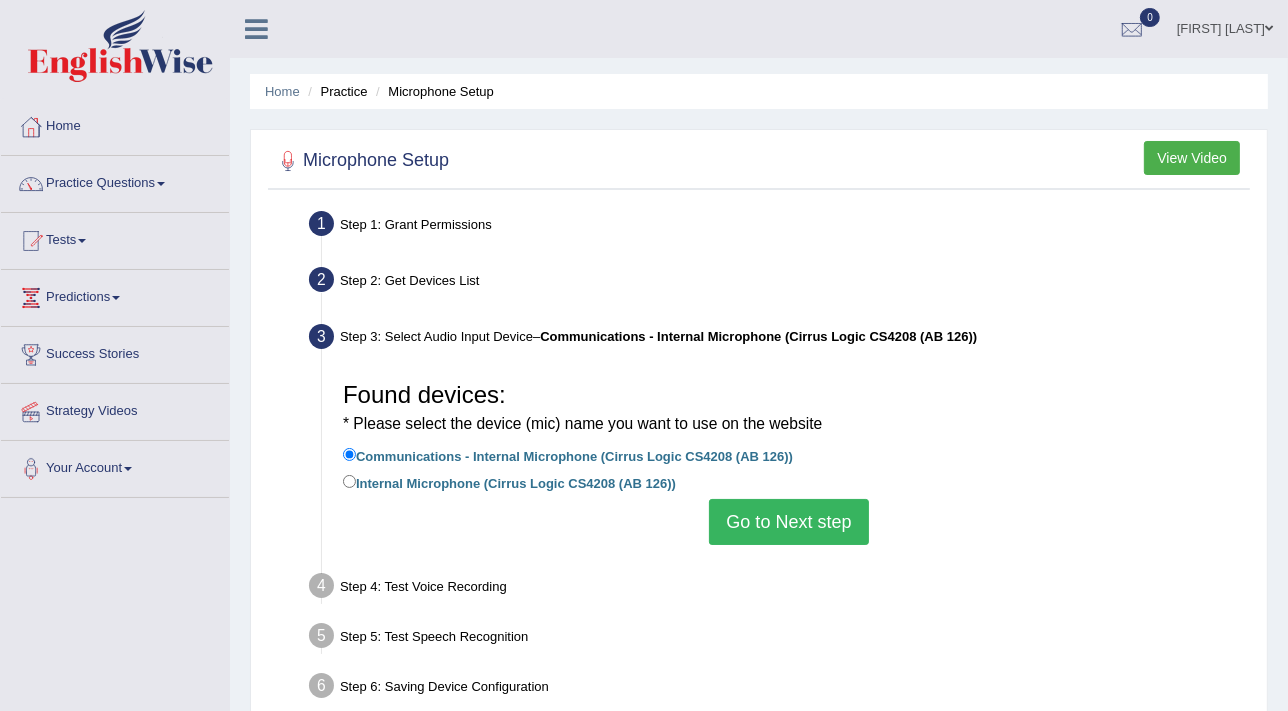 click on "Go to Next step" at bounding box center (788, 522) 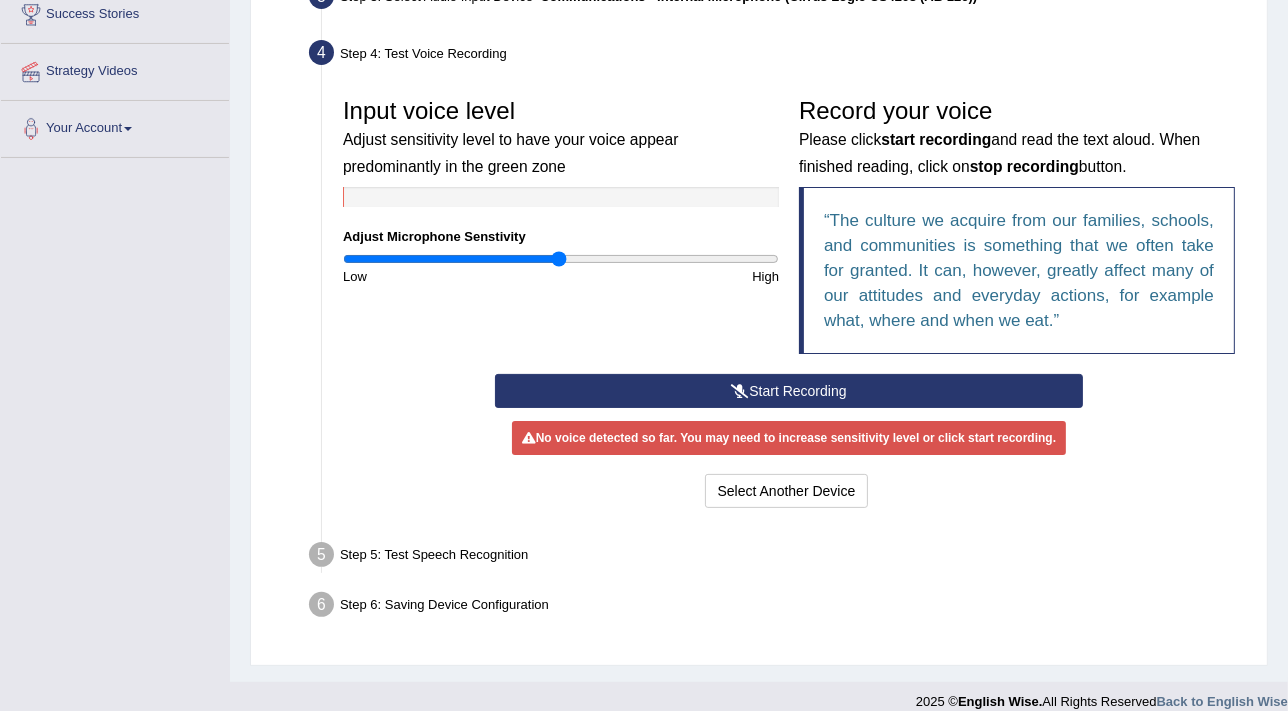 scroll, scrollTop: 360, scrollLeft: 0, axis: vertical 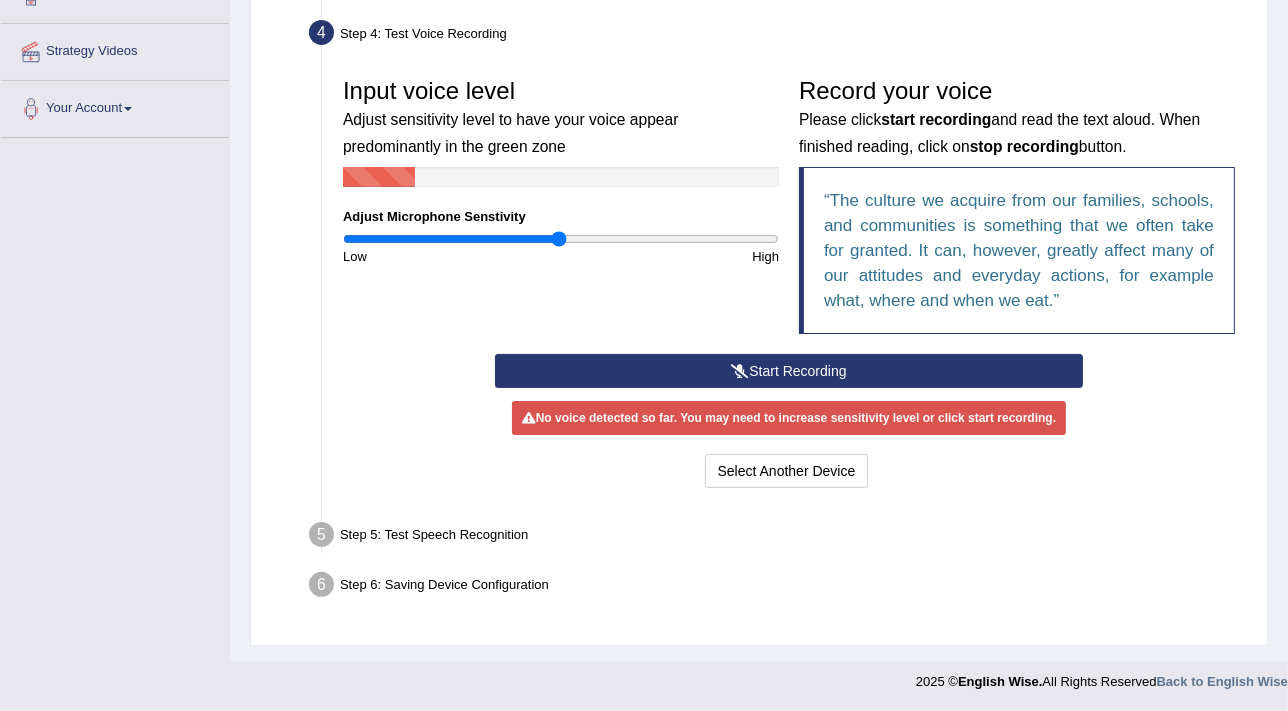 click on "Start Recording" at bounding box center [789, 371] 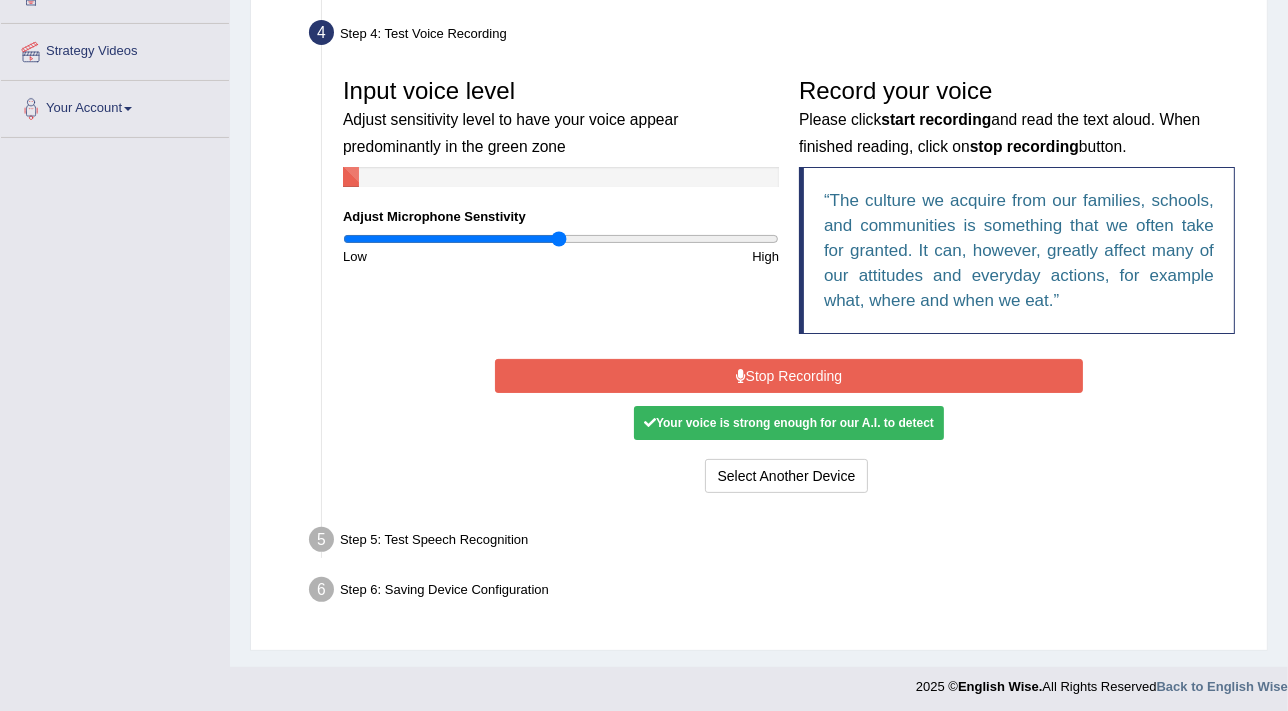 click on "Stop Recording" at bounding box center [789, 376] 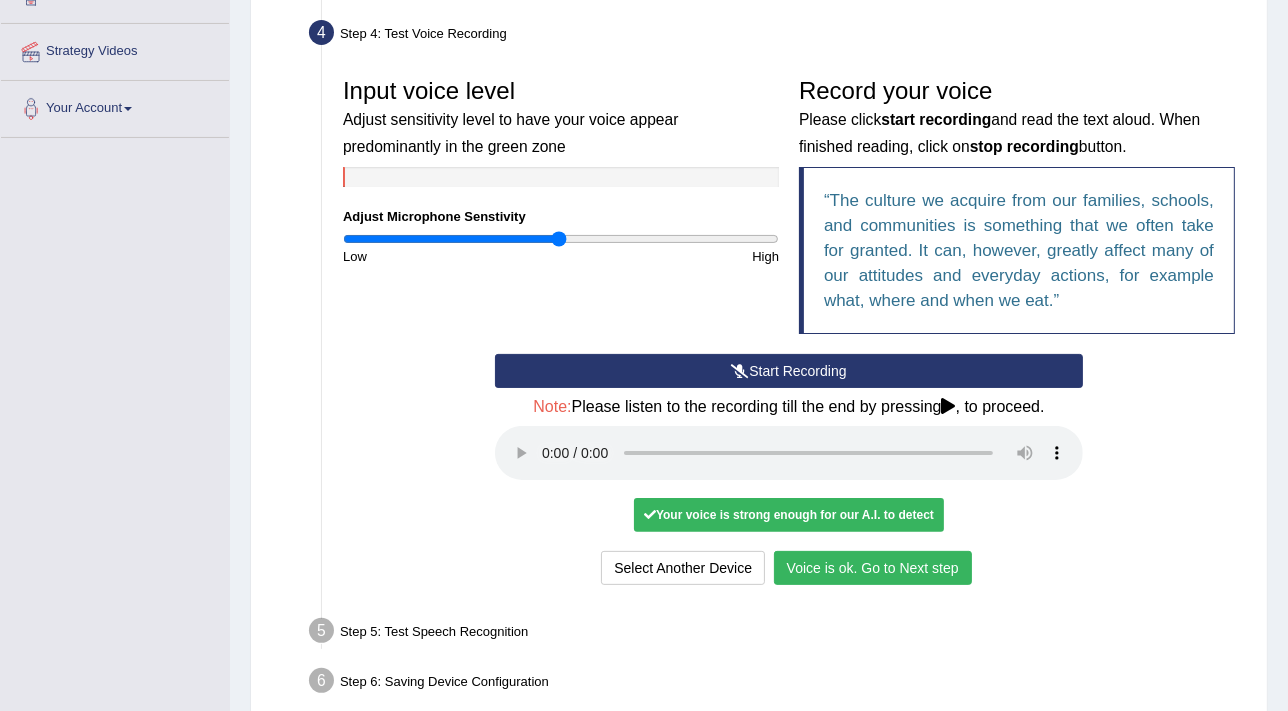 click on "Voice is ok. Go to Next step" at bounding box center [873, 568] 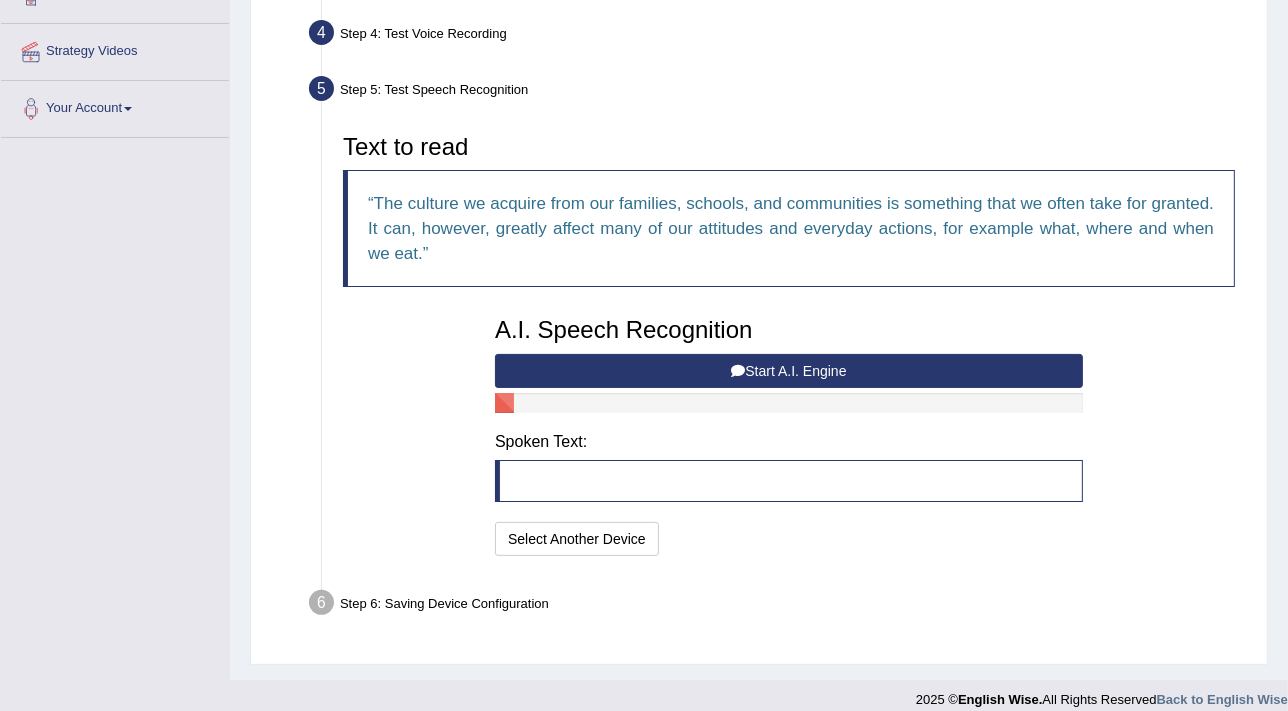 click on "Start A.I. Engine" at bounding box center [789, 371] 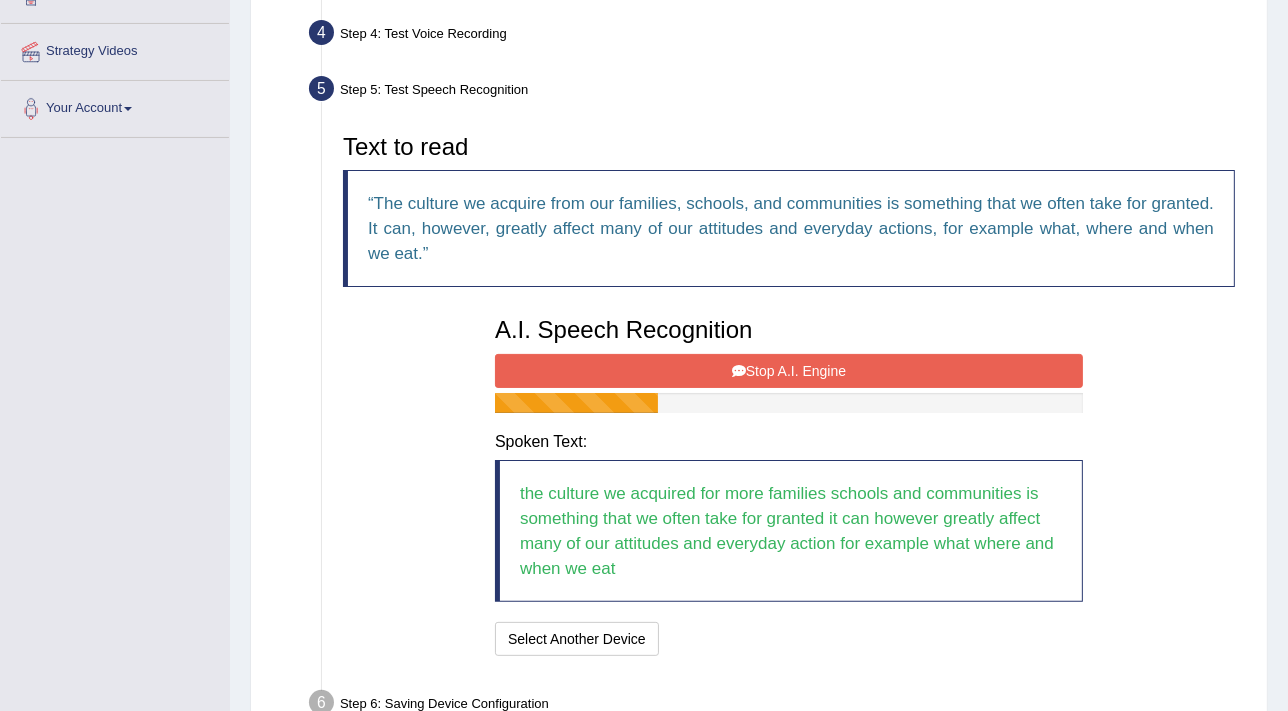 click on "Stop A.I. Engine" at bounding box center [789, 371] 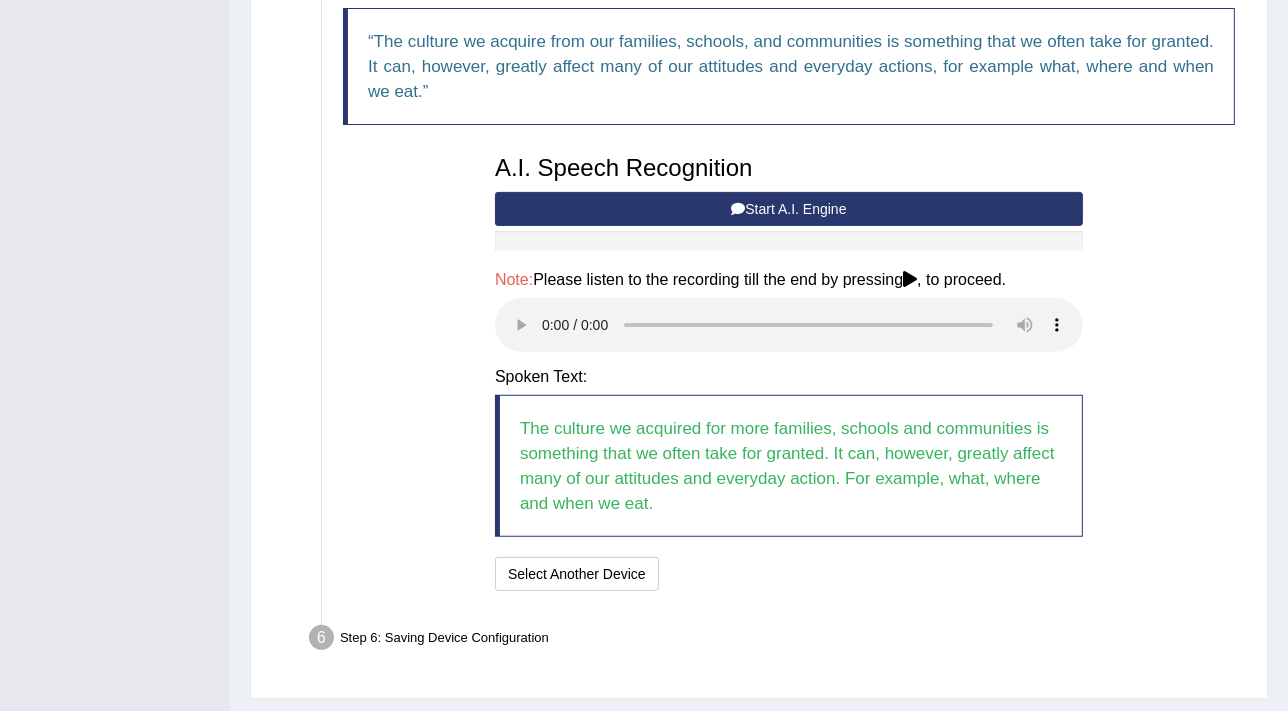 scroll, scrollTop: 575, scrollLeft: 0, axis: vertical 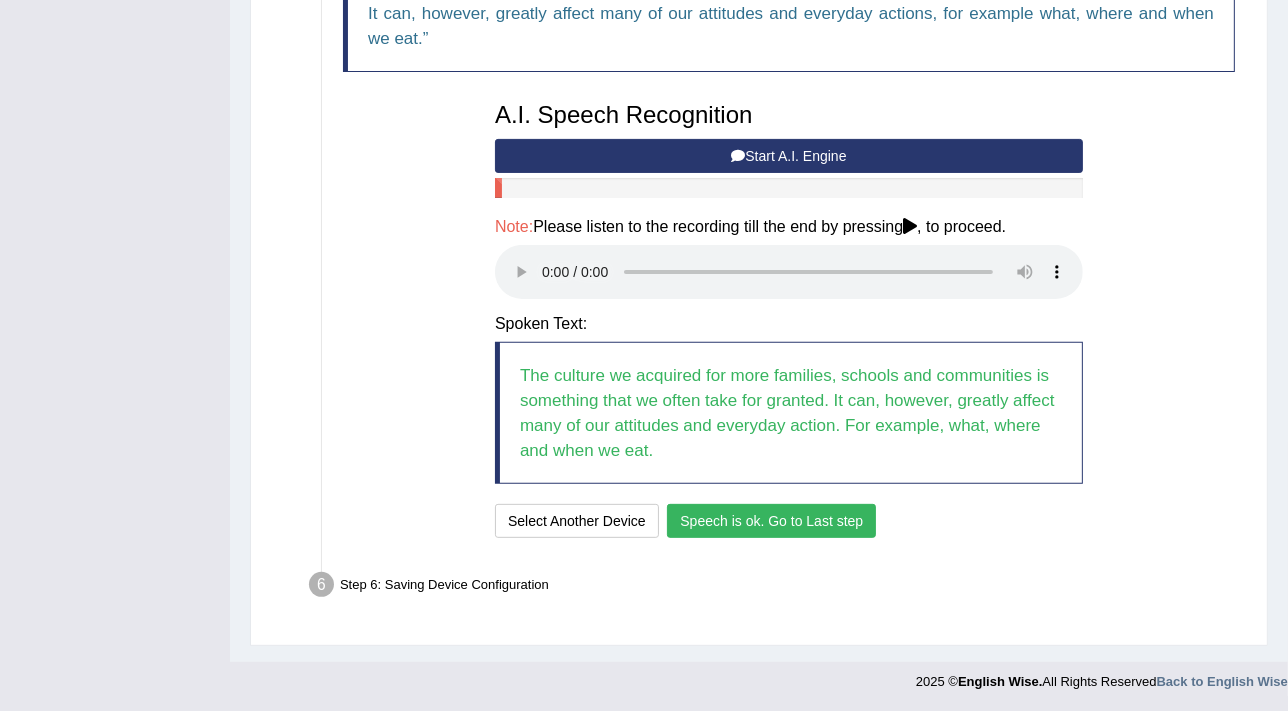 click on "Speech is ok. Go to Last step" at bounding box center [771, 521] 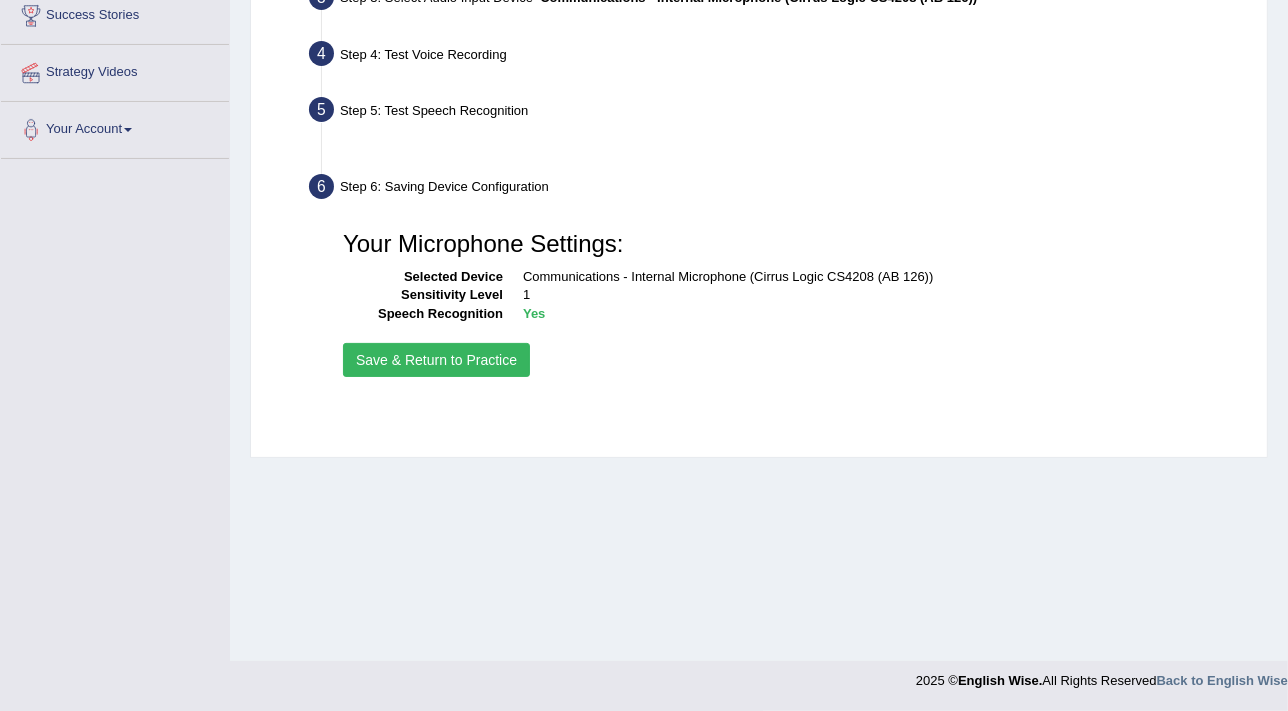 scroll, scrollTop: 339, scrollLeft: 0, axis: vertical 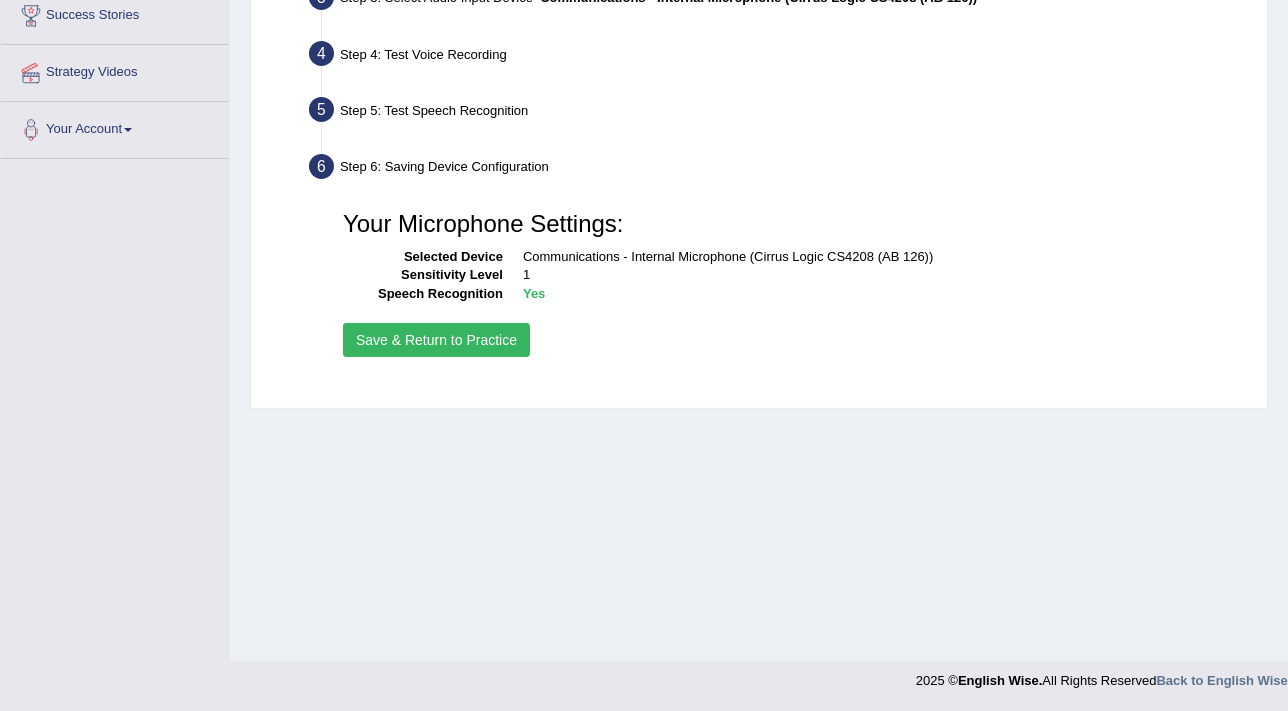 click on "Save & Return to Practice" at bounding box center (436, 340) 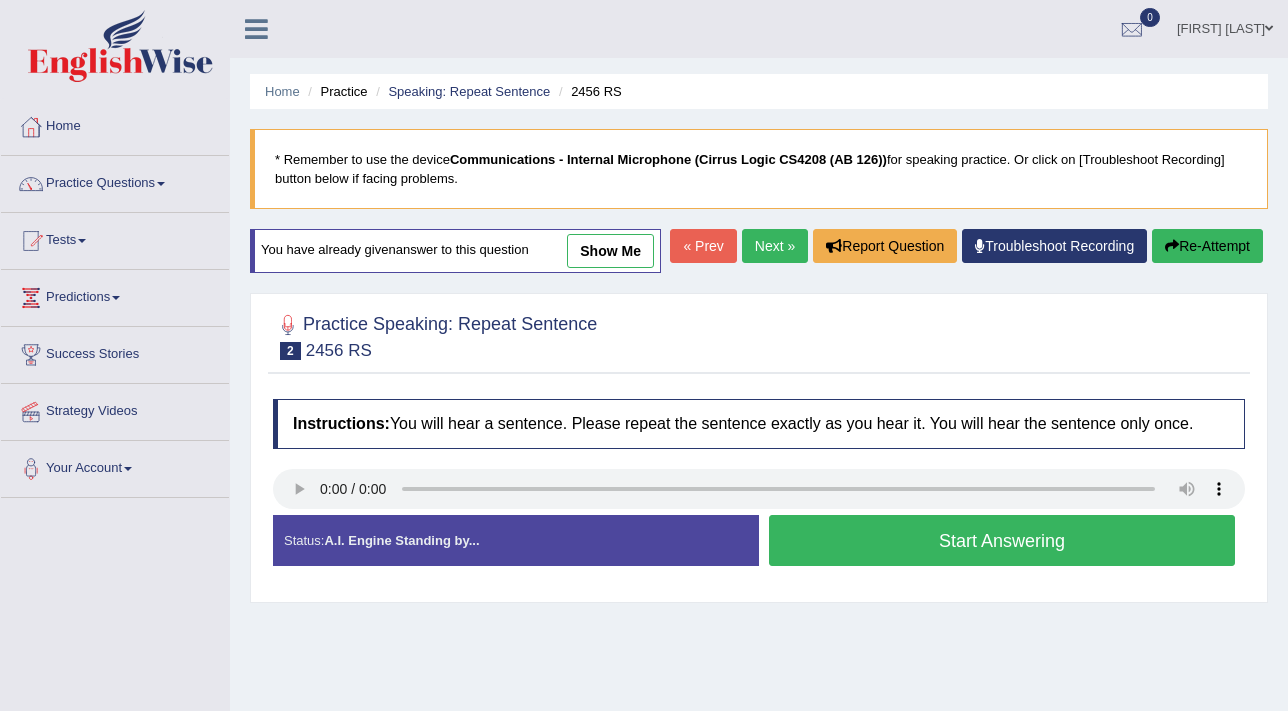 scroll, scrollTop: 0, scrollLeft: 0, axis: both 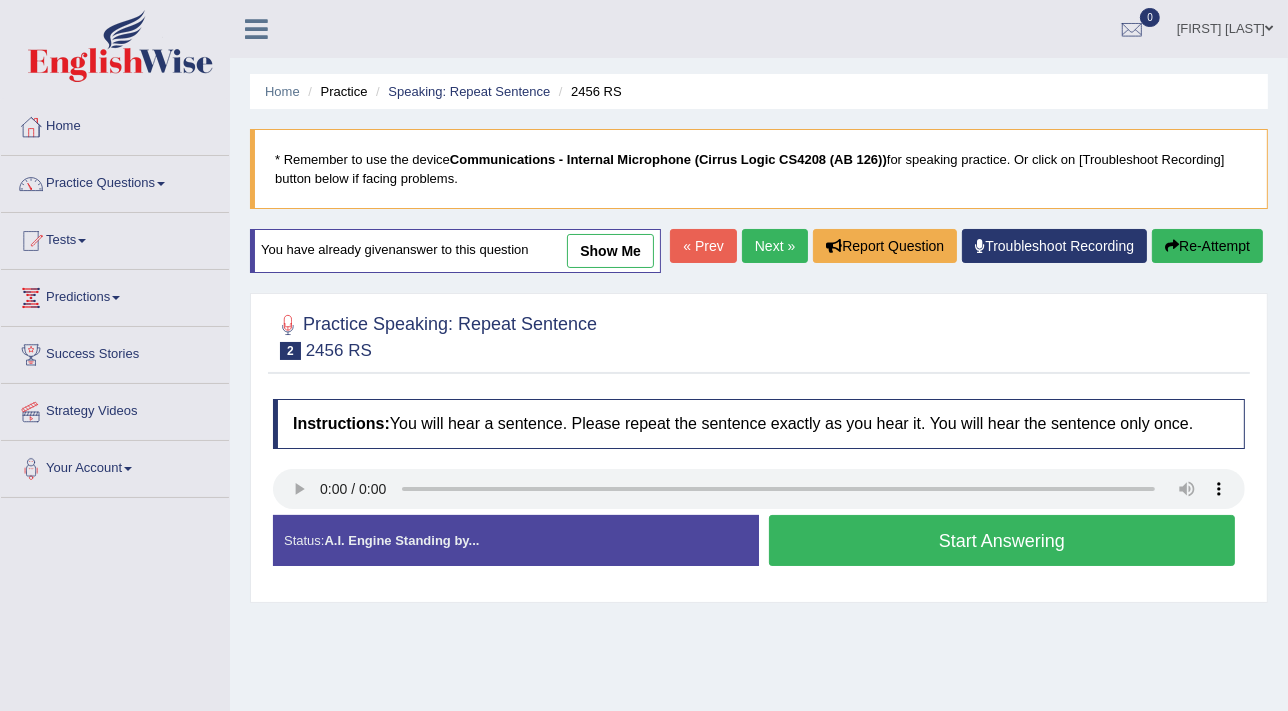 click on "Start Answering" at bounding box center [1002, 540] 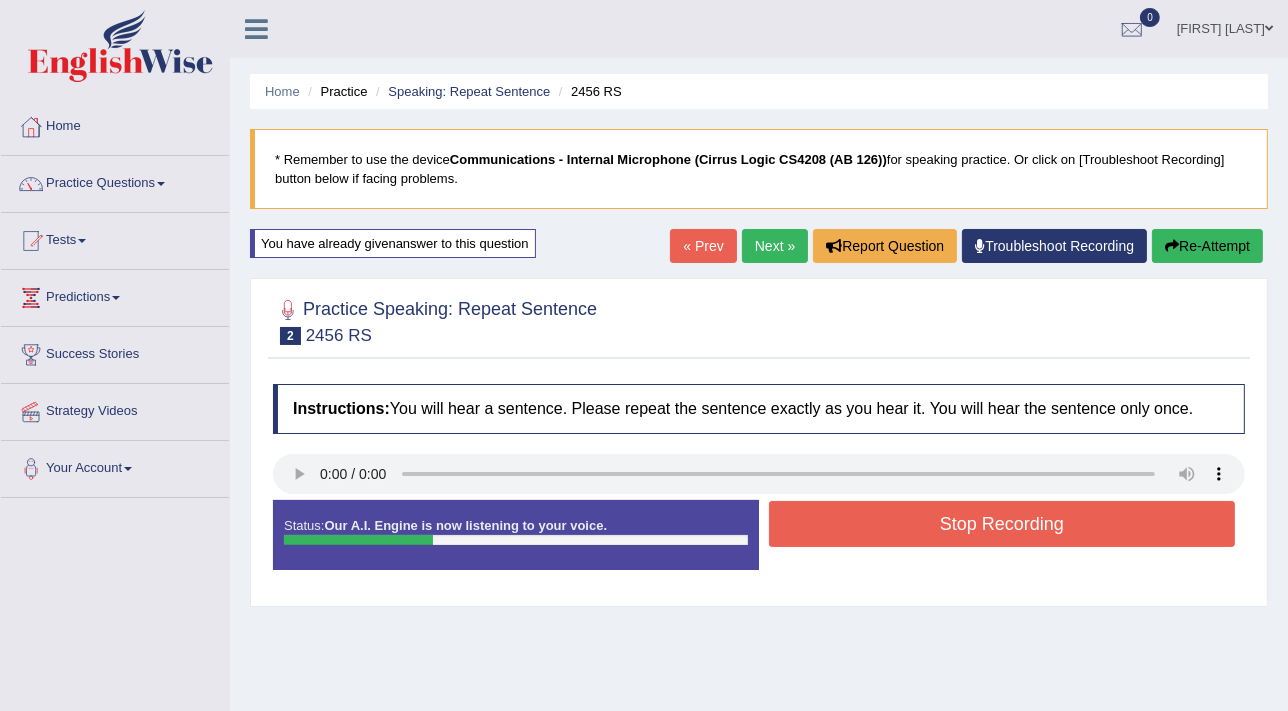 click on "Stop Recording" at bounding box center (1002, 524) 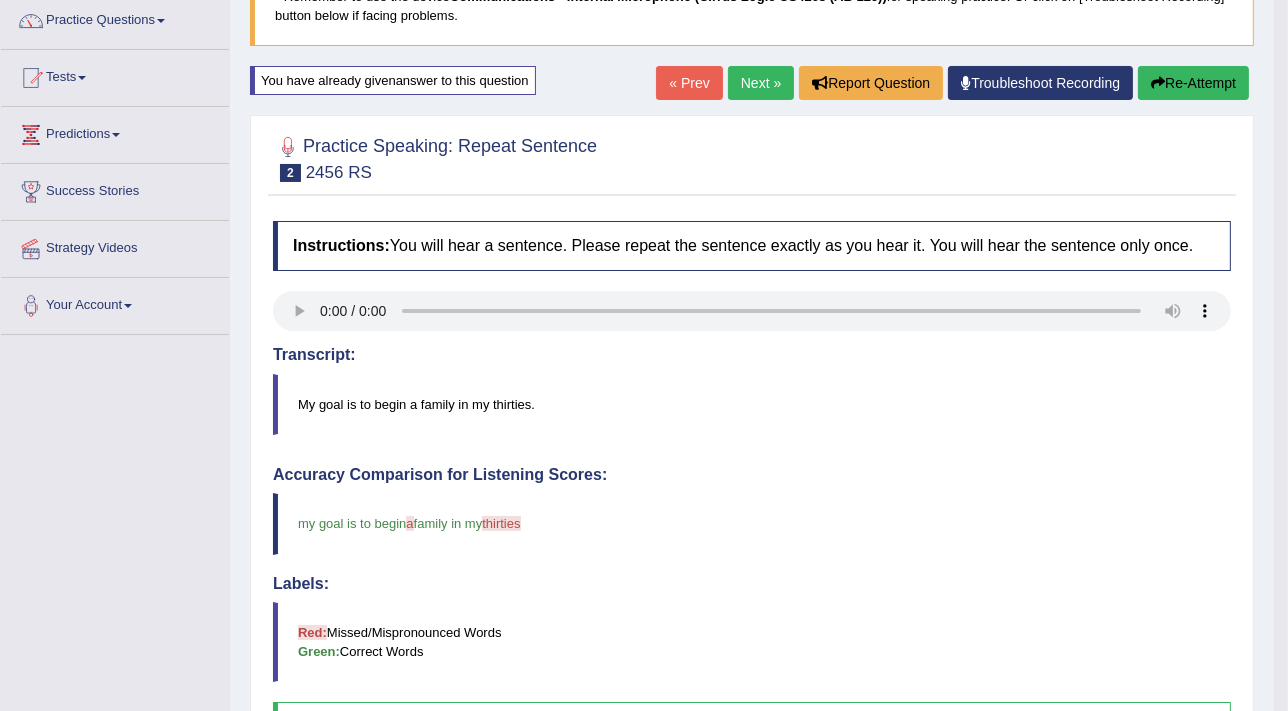 scroll, scrollTop: 0, scrollLeft: 0, axis: both 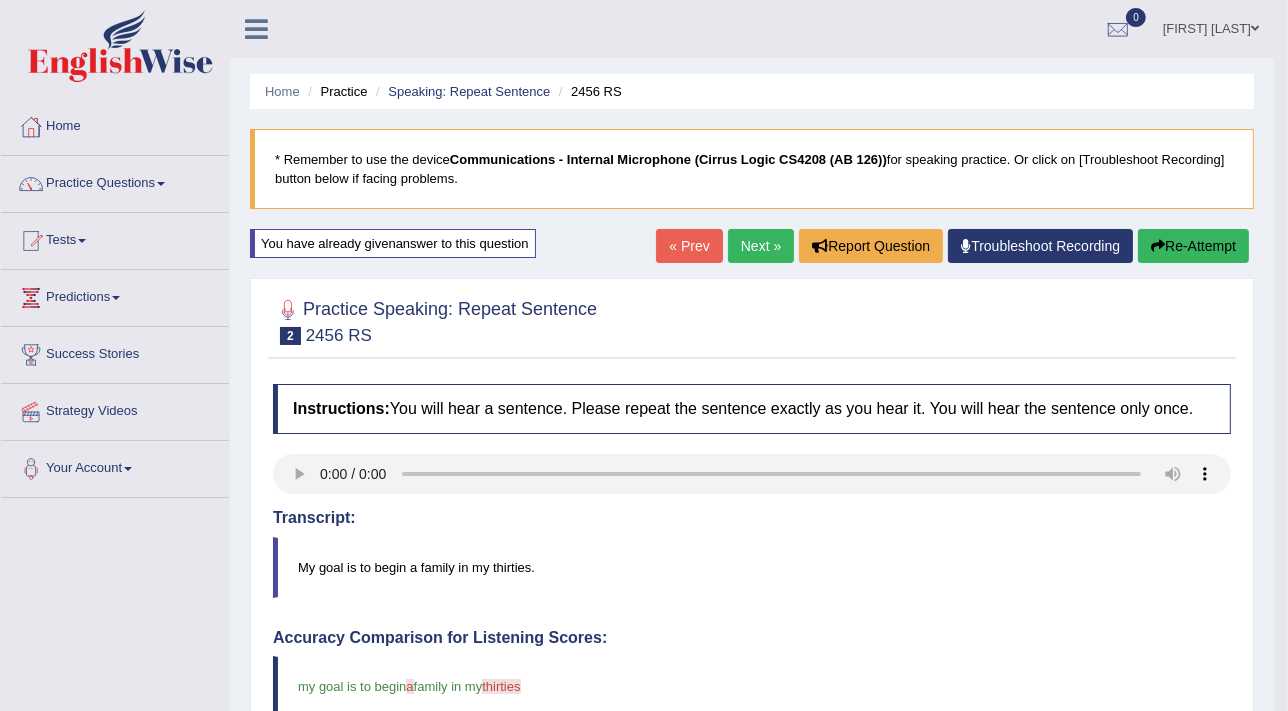 click on "Next »" at bounding box center (761, 246) 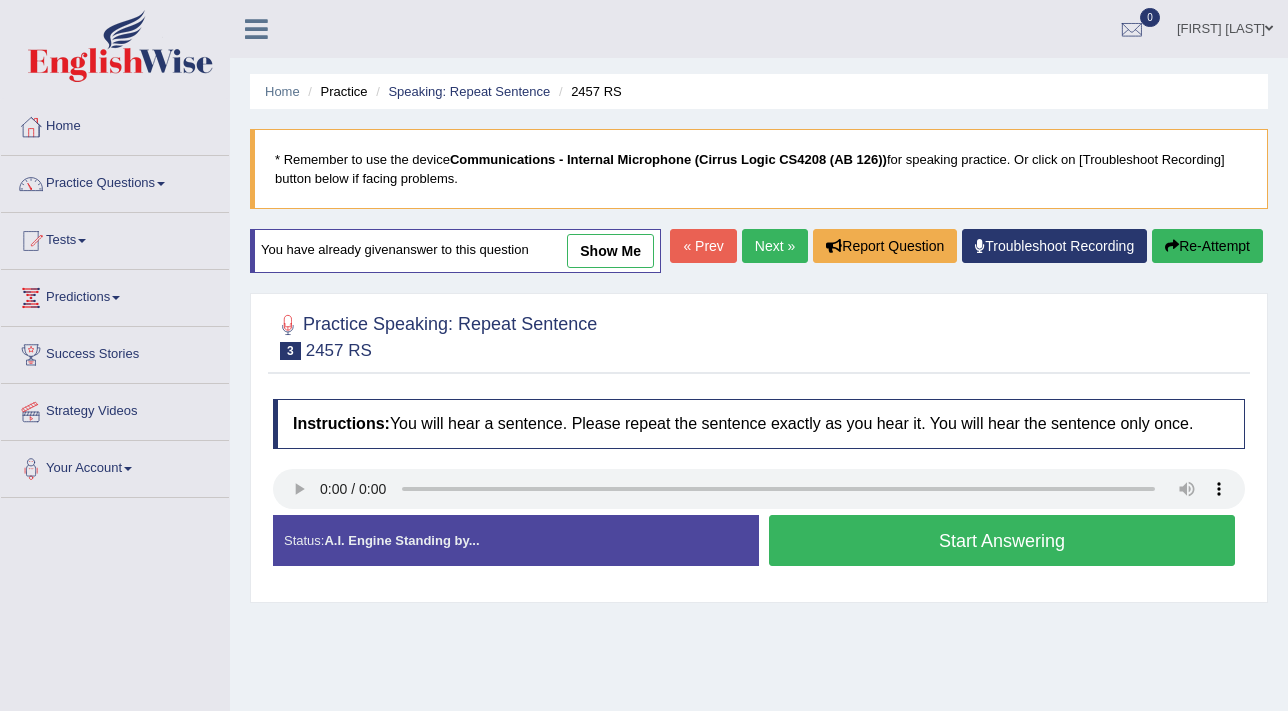 scroll, scrollTop: 0, scrollLeft: 0, axis: both 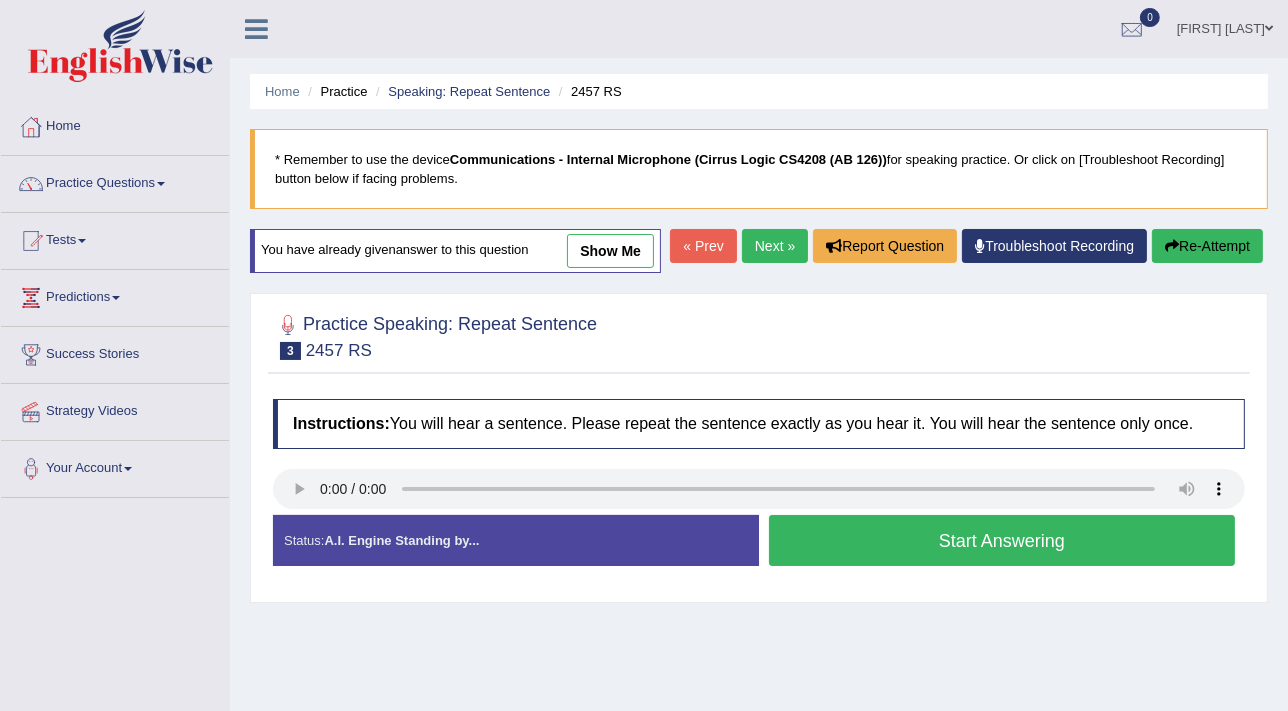 click on "Start Answering" at bounding box center (1002, 540) 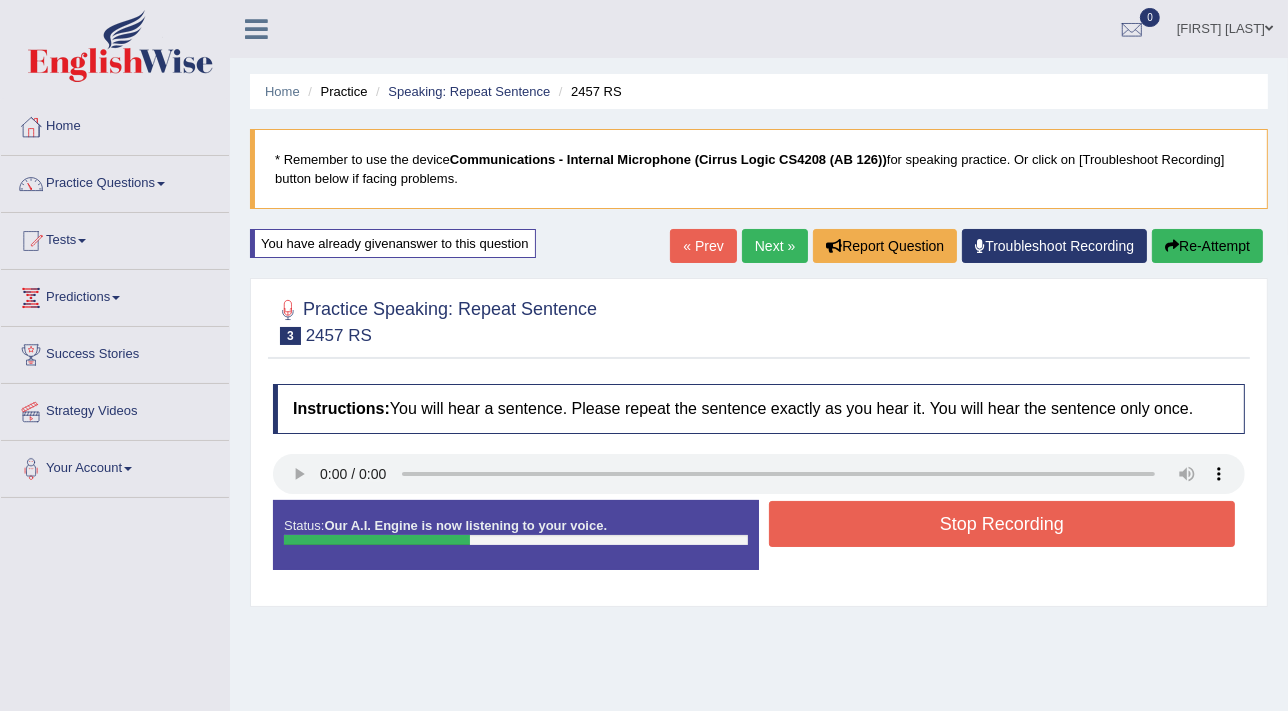 click on "Stop Recording" at bounding box center [1002, 524] 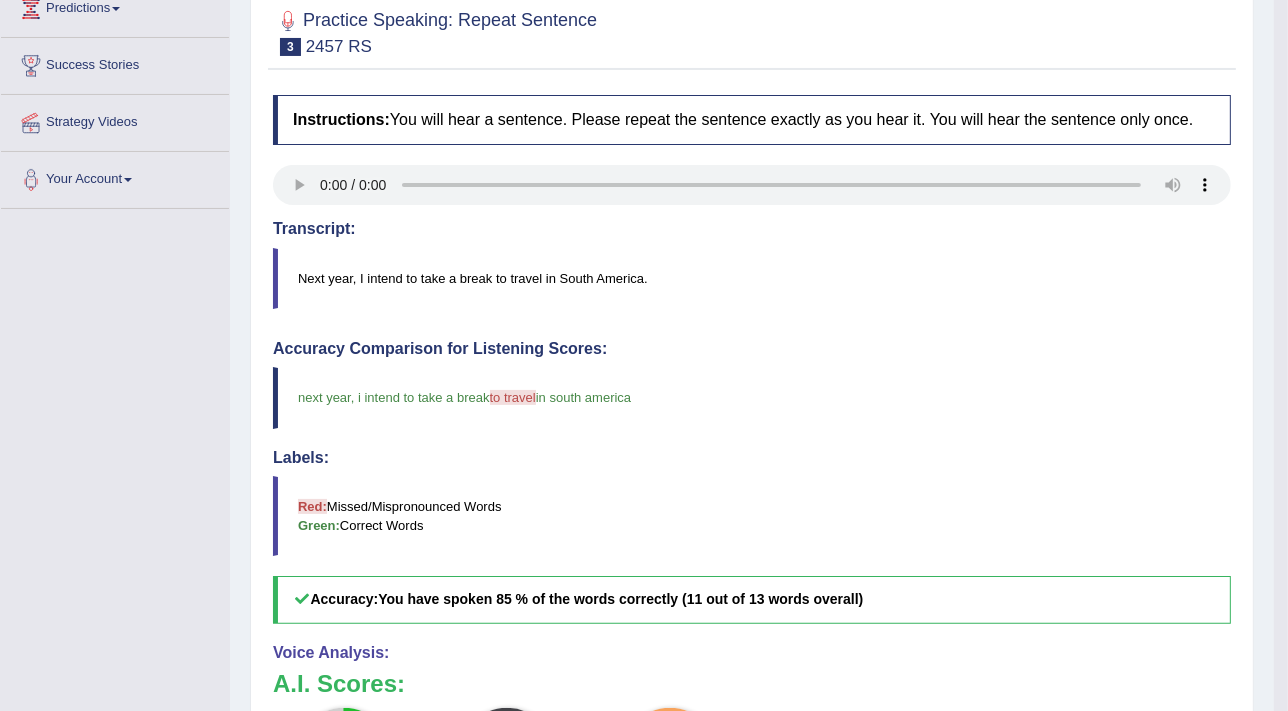 scroll, scrollTop: 0, scrollLeft: 0, axis: both 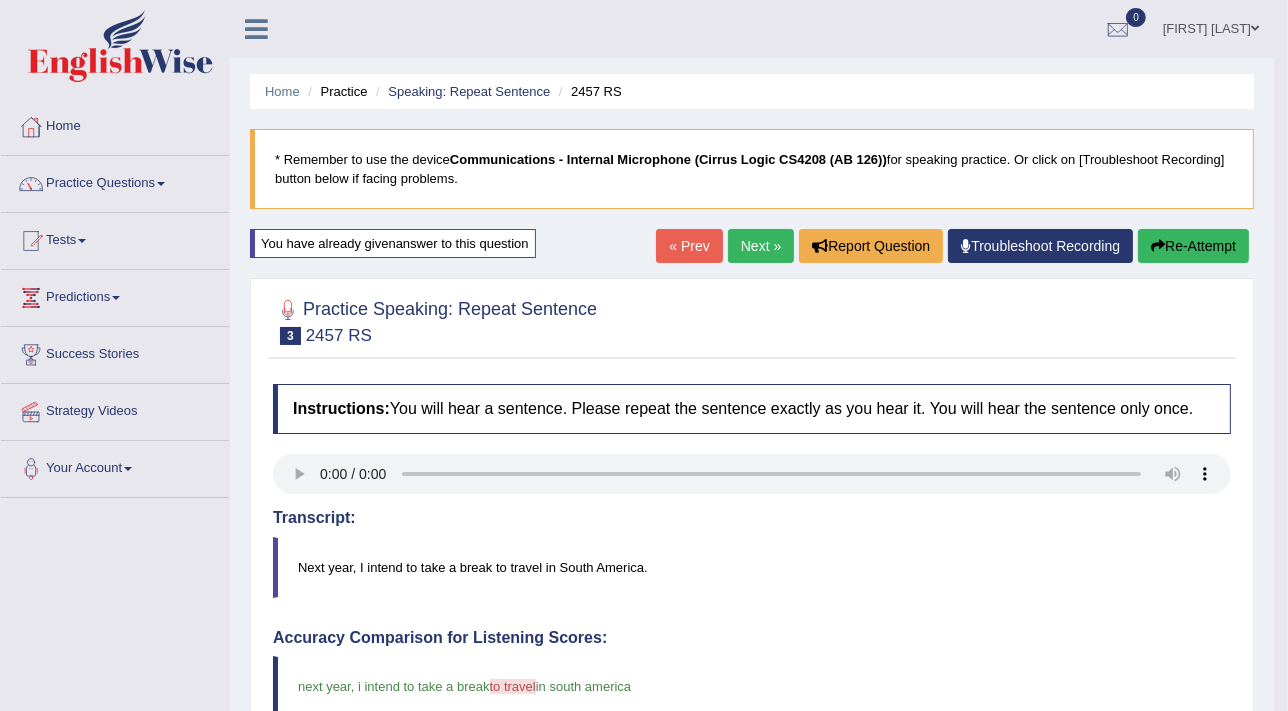 click on "Home
Practice
Speaking: Repeat Sentence
2457 RS
* Remember to use the device  Communications - Internal Microphone (Cirrus Logic CS4208 (AB 126))  for speaking practice. Or click on [Troubleshoot Recording] button below if facing problems.
You have already given   answer to this question
« Prev Next »  Report Question  Troubleshoot Recording  Re-Attempt
Practice Speaking: Repeat Sentence
3
2457 RS
Instructions:  You will hear a sentence. Please repeat the sentence exactly as you hear it. You will hear the sentence only once.
Transcript: Next year, I intend to take a break to travel in South America. Created with Highcharts 7.1.2 Too low Too high Time Pitch meter: 0 2 4 6 8 10 Created with Highcharts 7.1.2 Great Too slow Too fast Time Speech pace meter: 0 10 20 30 40 next year ," at bounding box center [752, 665] 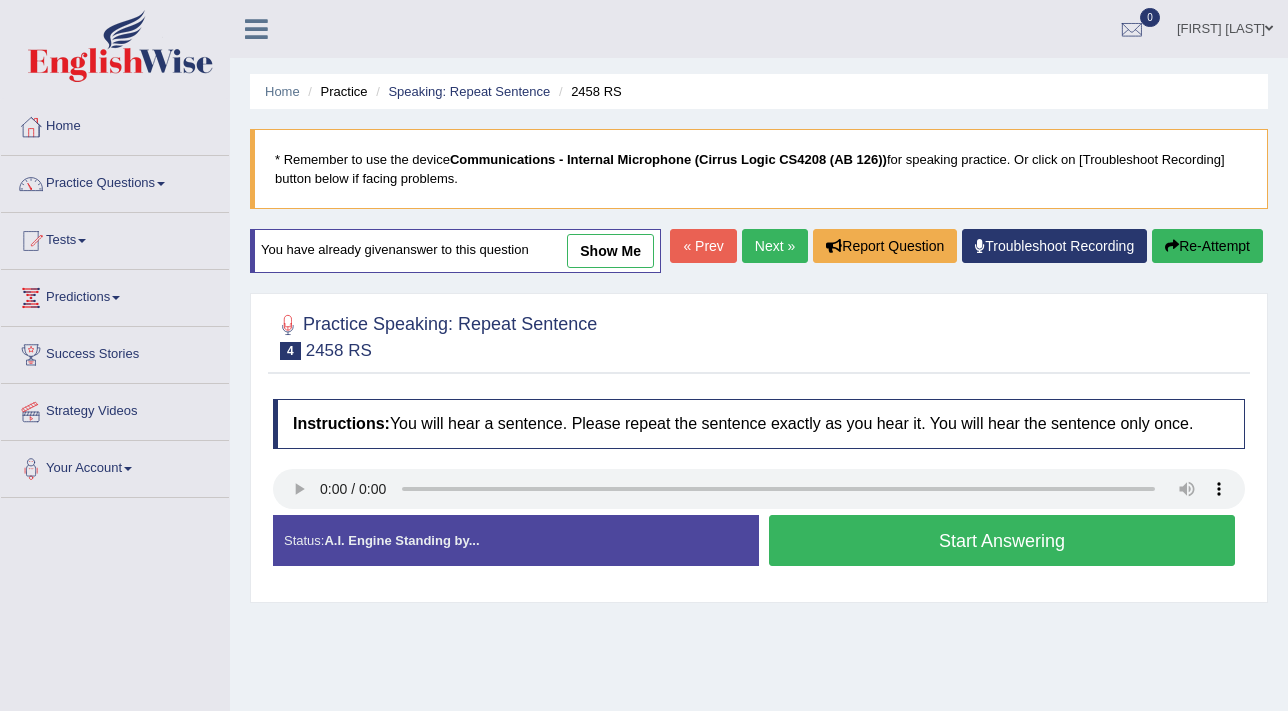 scroll, scrollTop: 0, scrollLeft: 0, axis: both 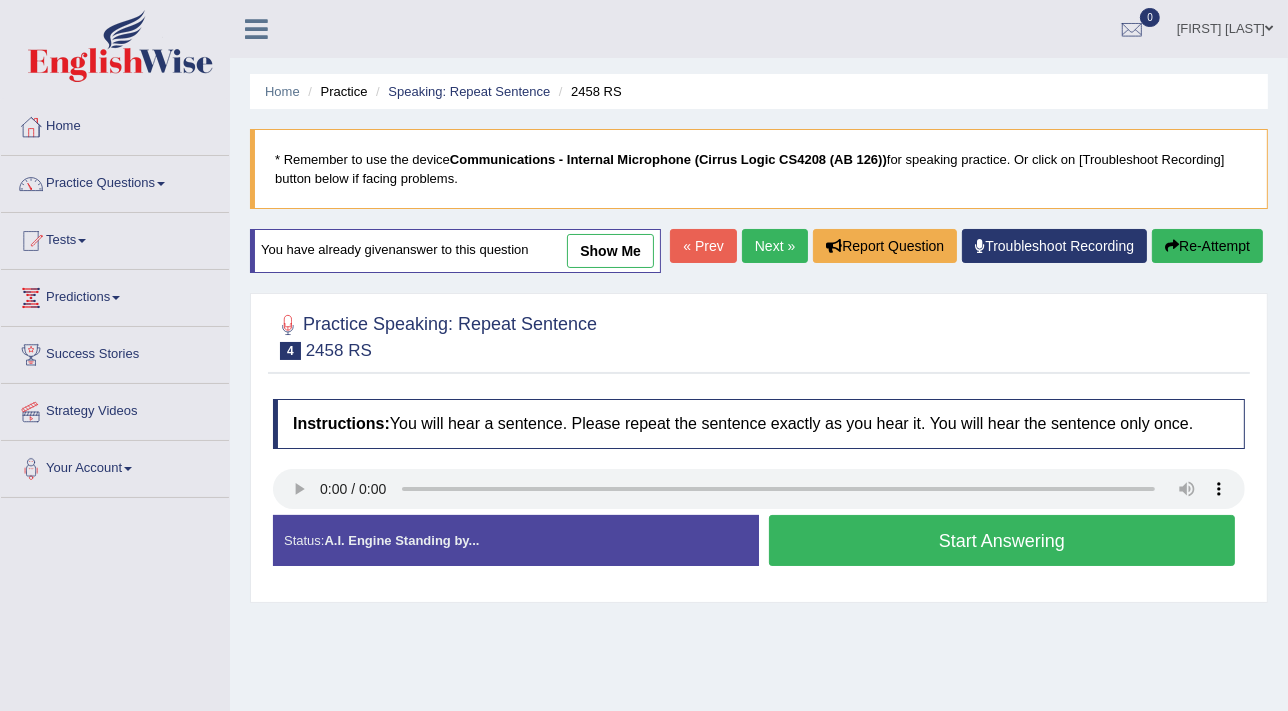 click on "Start Answering" at bounding box center (1002, 540) 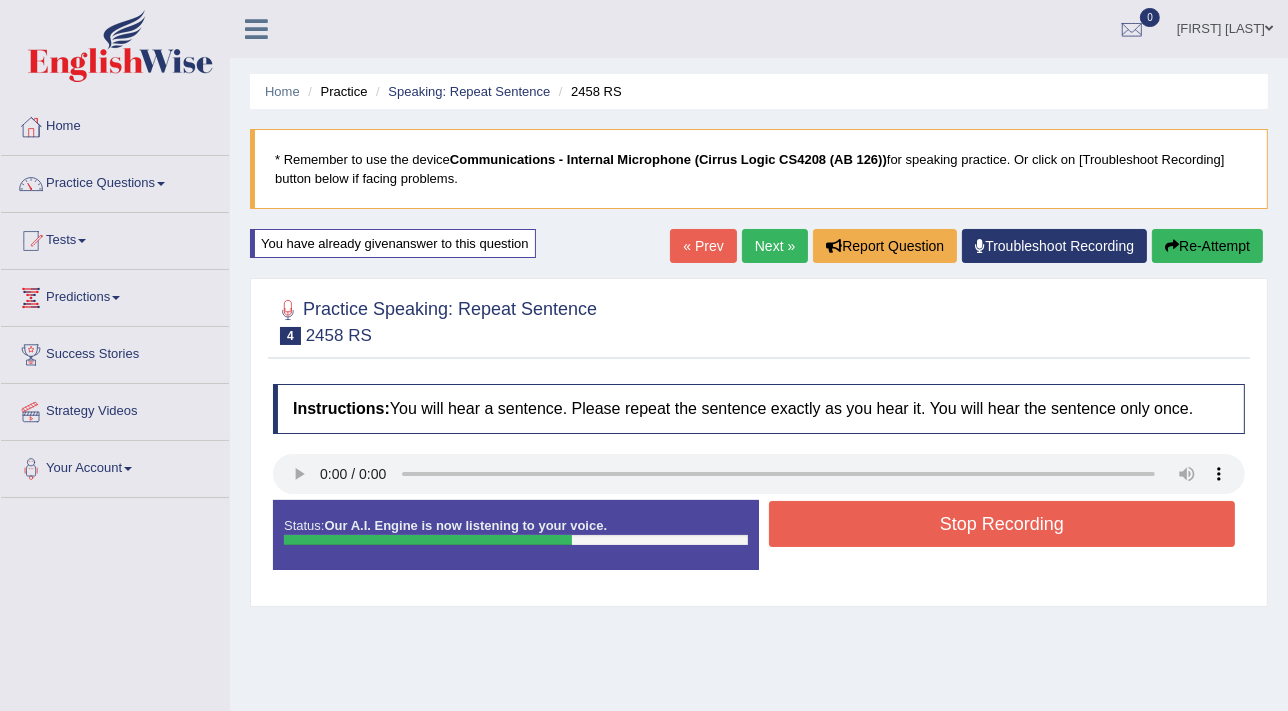 click on "Stop Recording" at bounding box center (1002, 524) 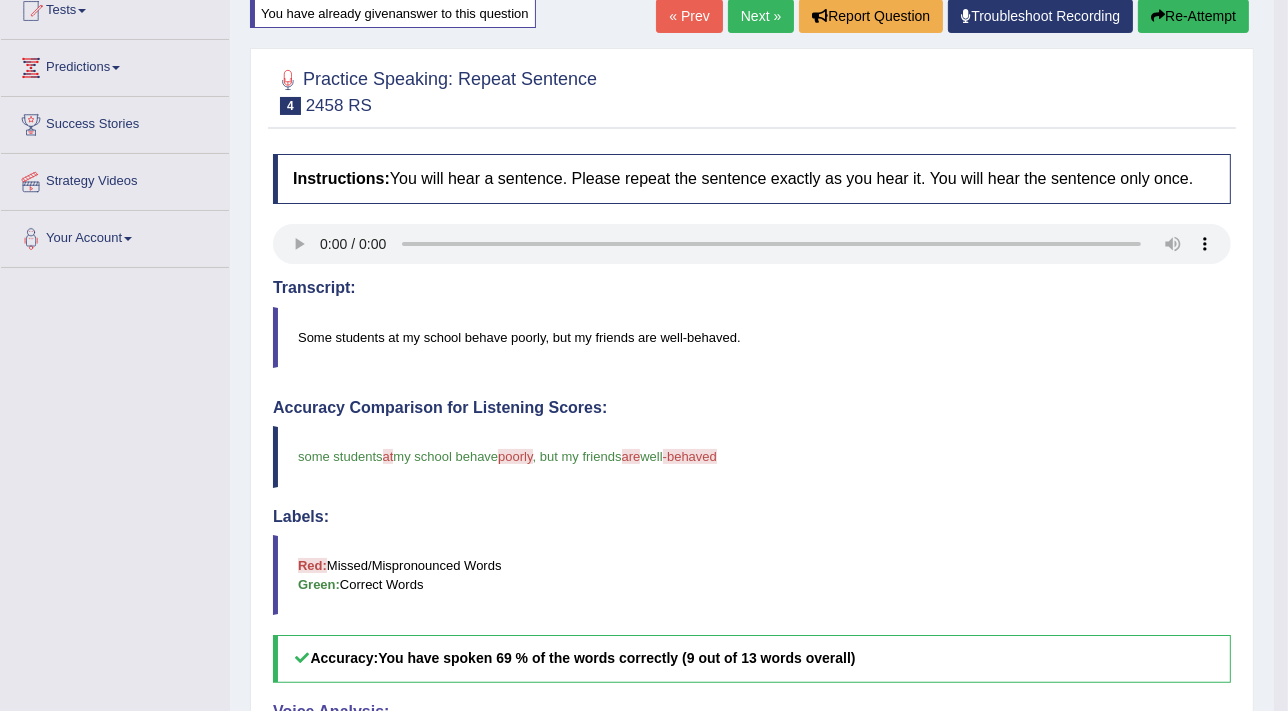 scroll, scrollTop: 1, scrollLeft: 0, axis: vertical 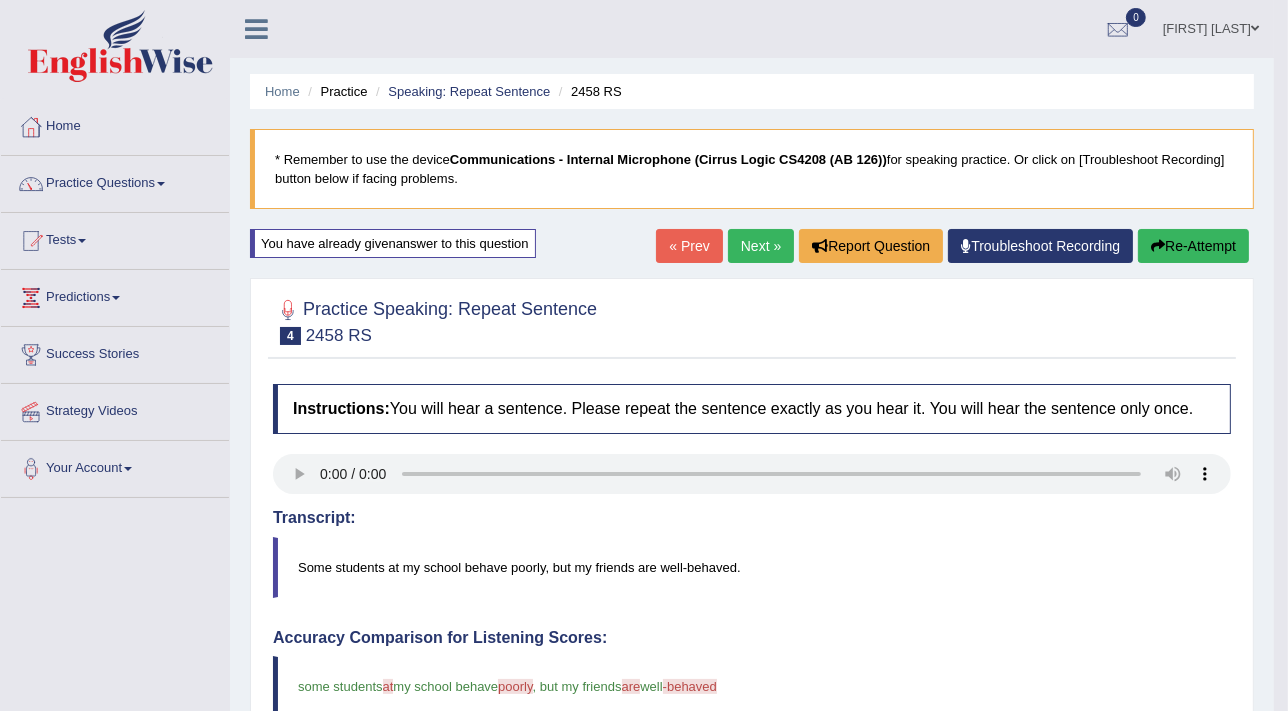 click on "Re-Attempt" at bounding box center (1193, 246) 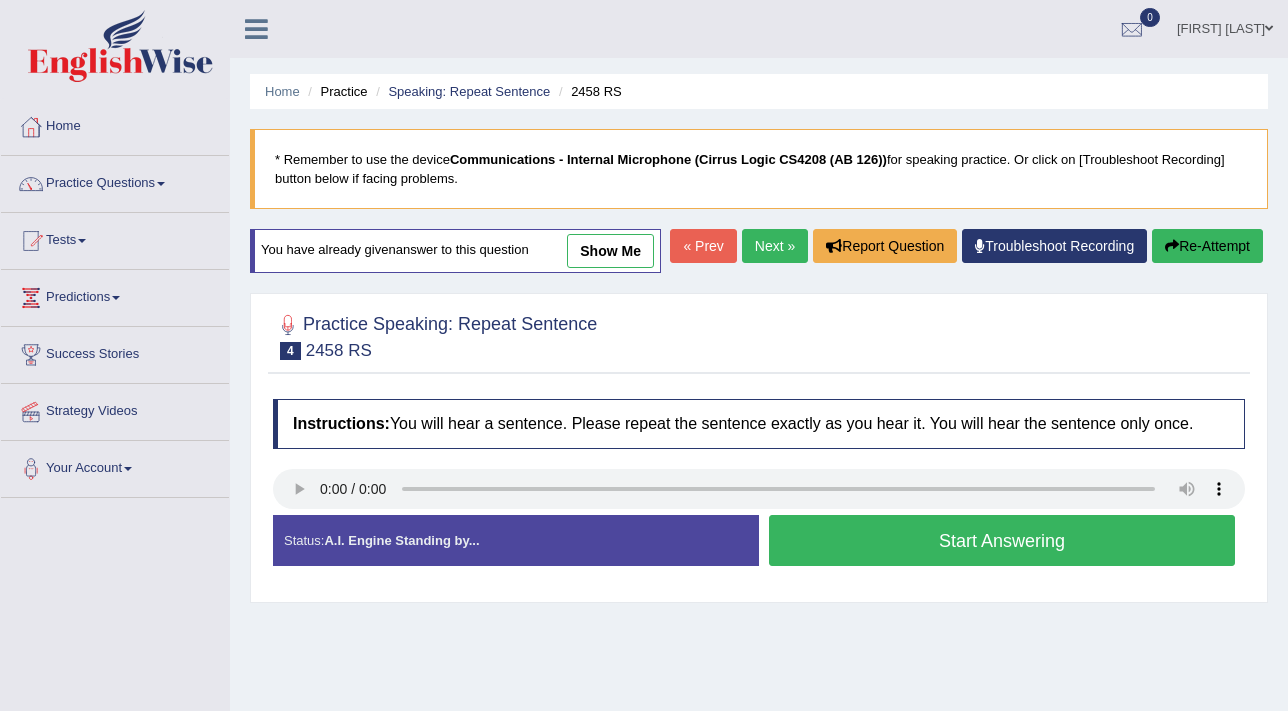 scroll, scrollTop: 0, scrollLeft: 0, axis: both 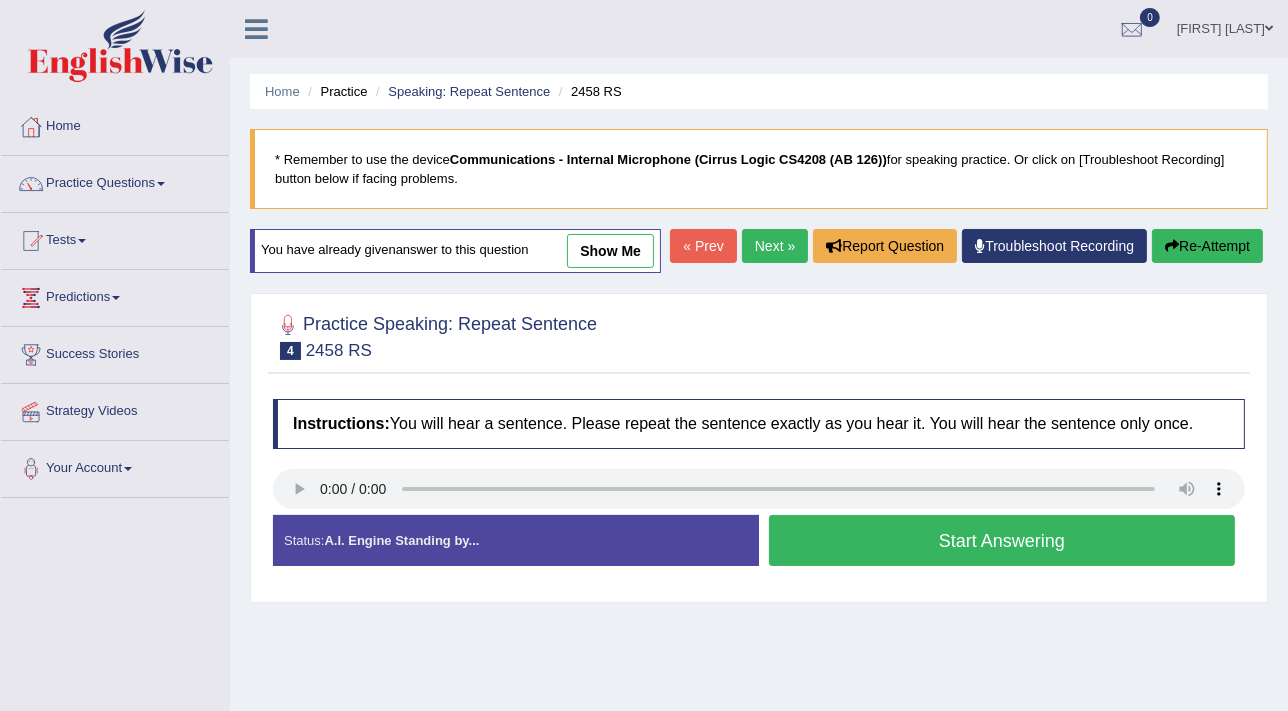 click on "Start Answering" at bounding box center (1002, 540) 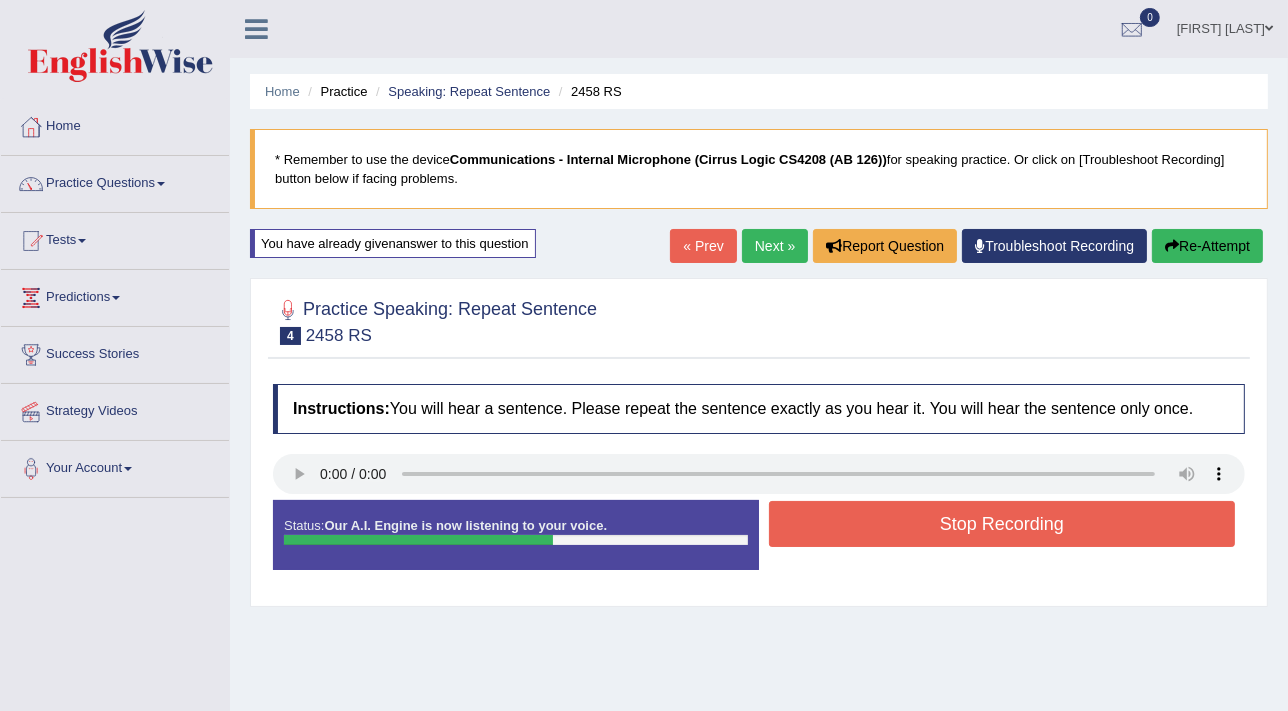 click on "Stop Recording" at bounding box center [1002, 524] 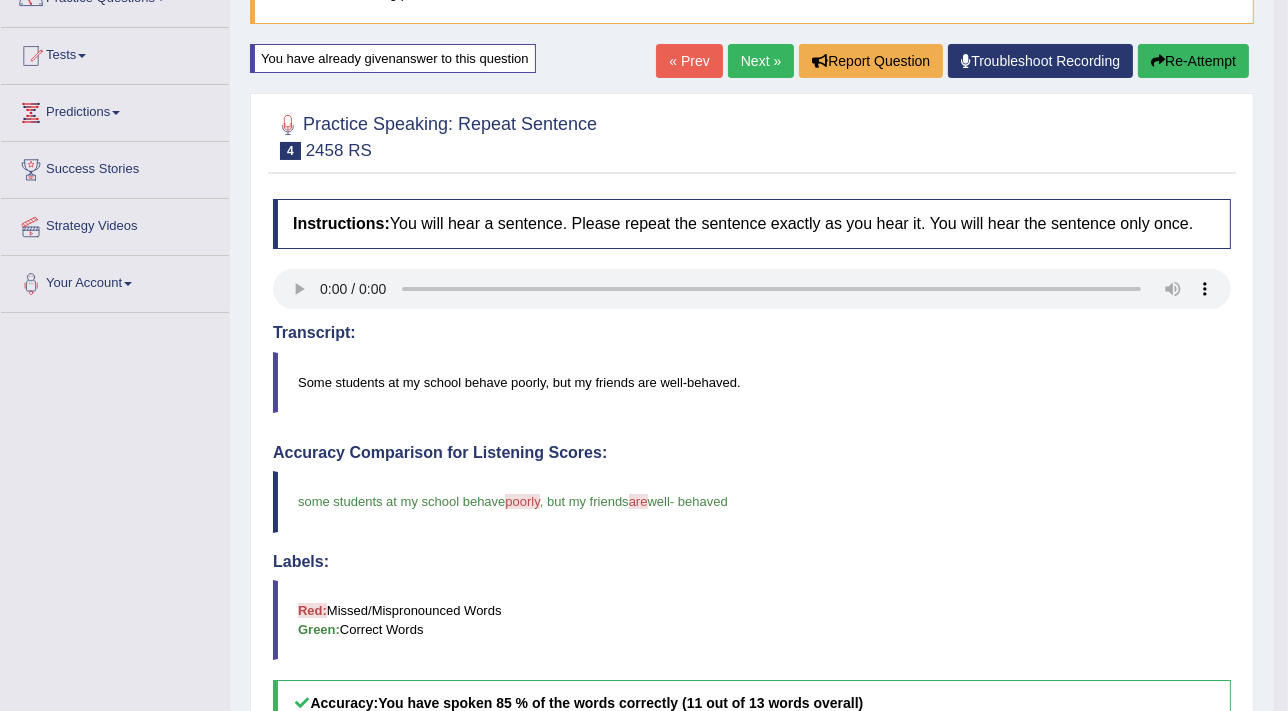 scroll, scrollTop: 5, scrollLeft: 0, axis: vertical 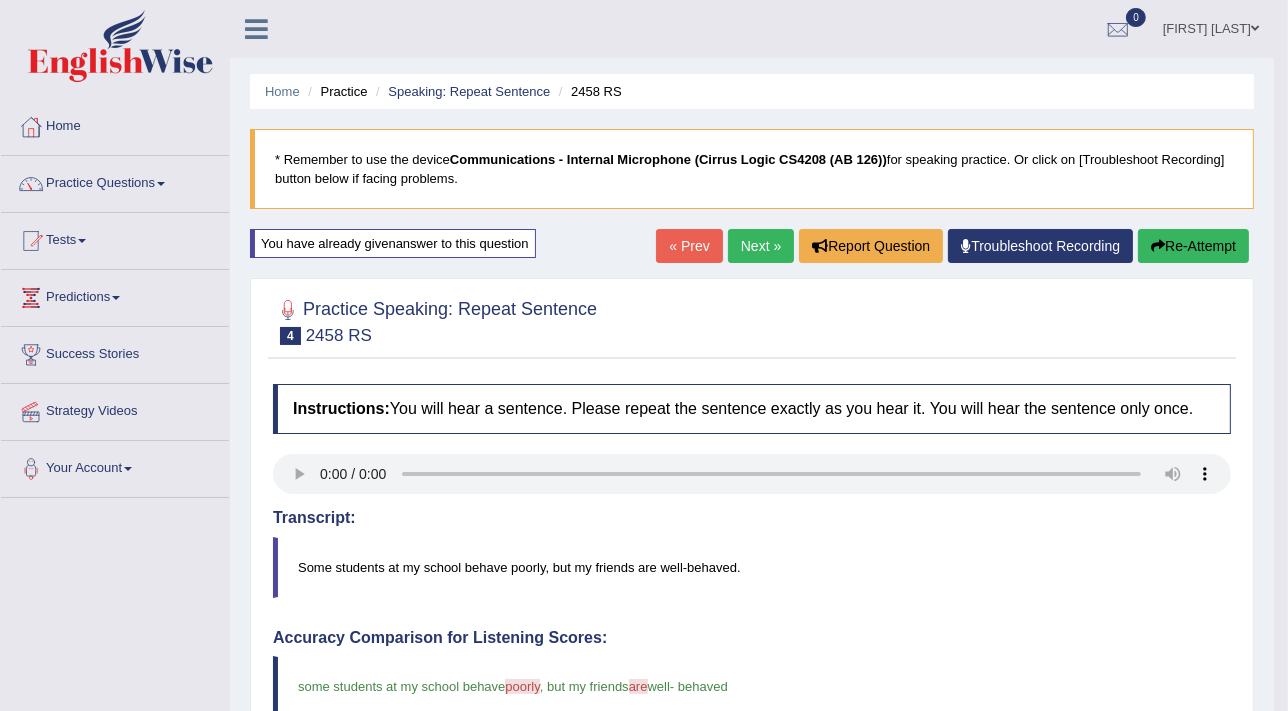 click on "Next »" at bounding box center [761, 246] 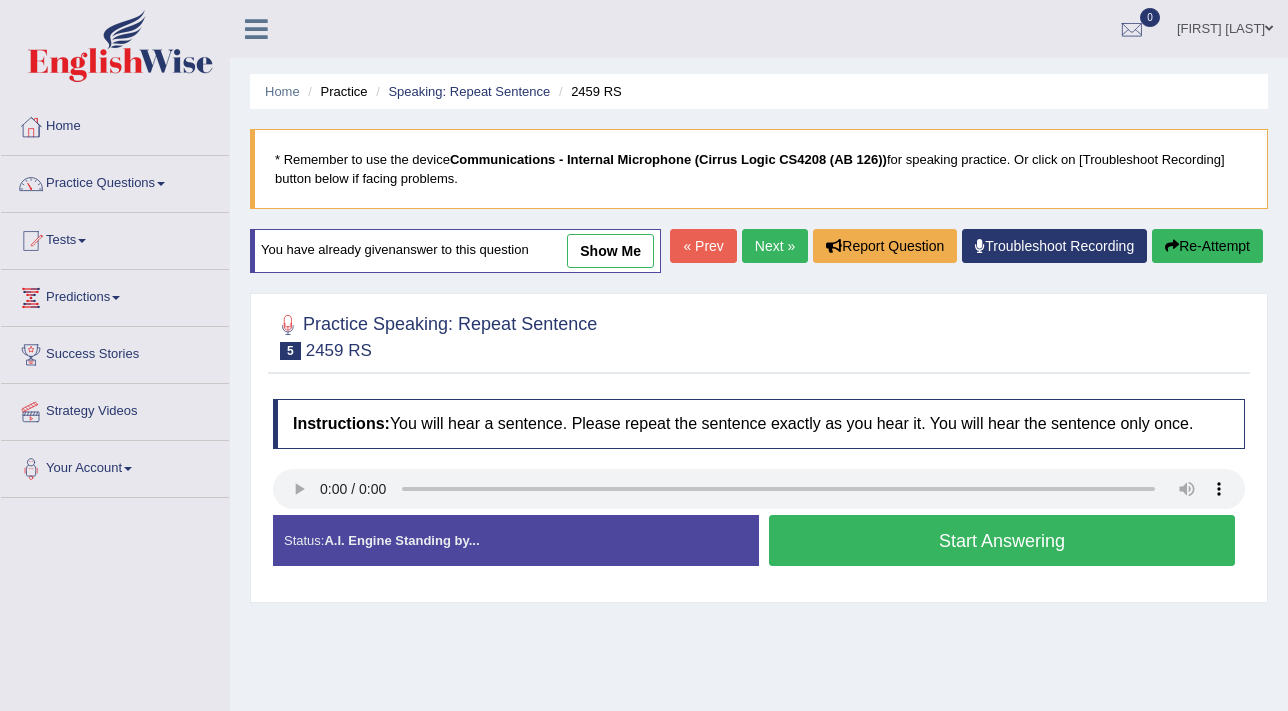 scroll, scrollTop: 0, scrollLeft: 0, axis: both 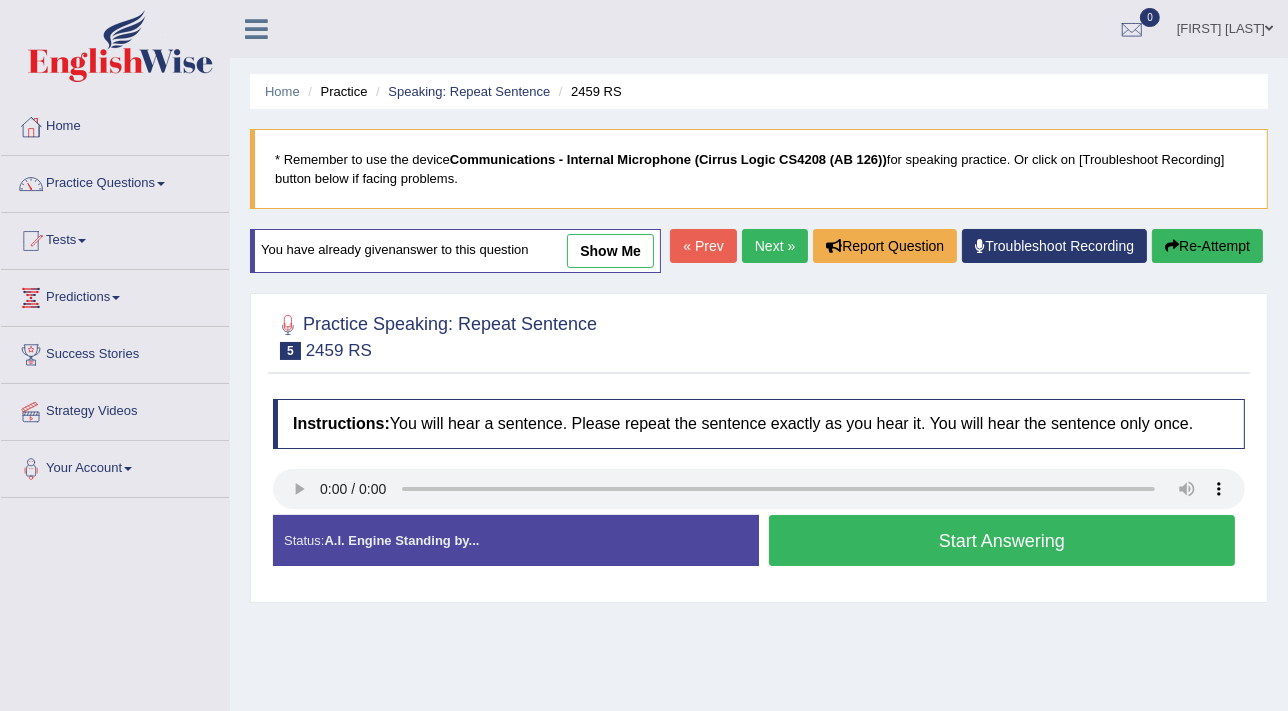 click on "Start Answering" at bounding box center [1002, 540] 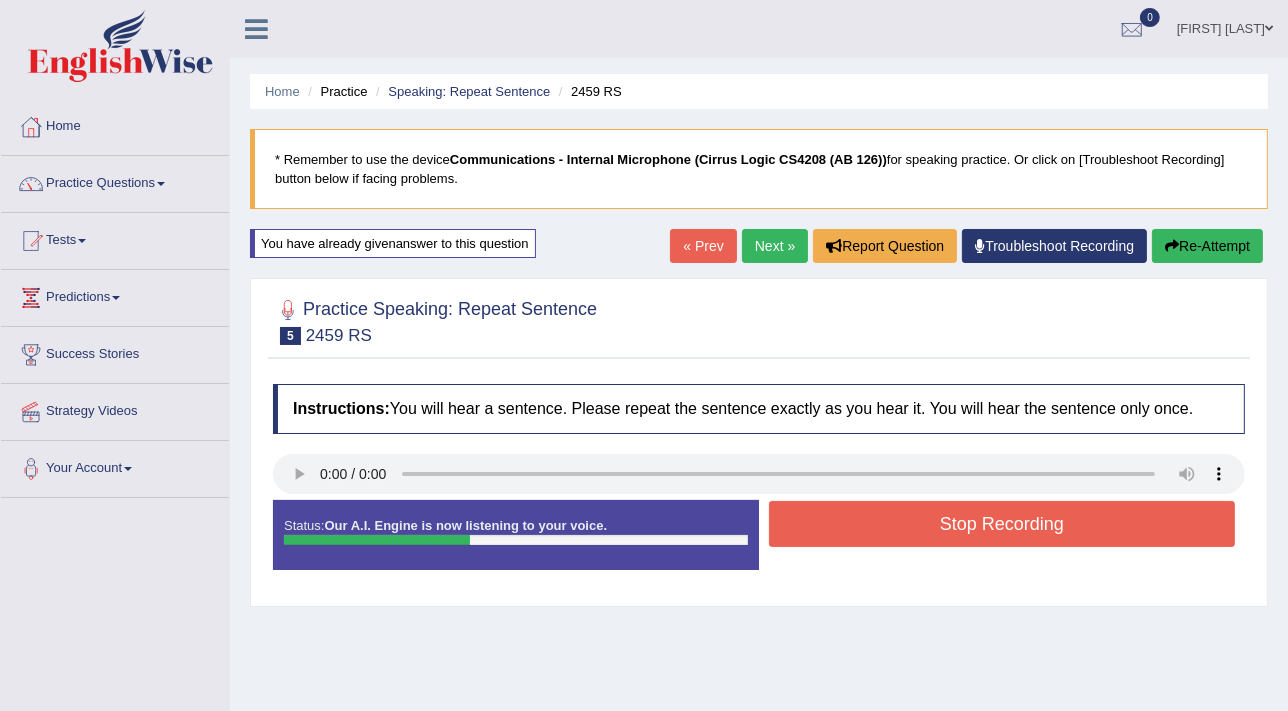 click on "Stop Recording" at bounding box center (1002, 524) 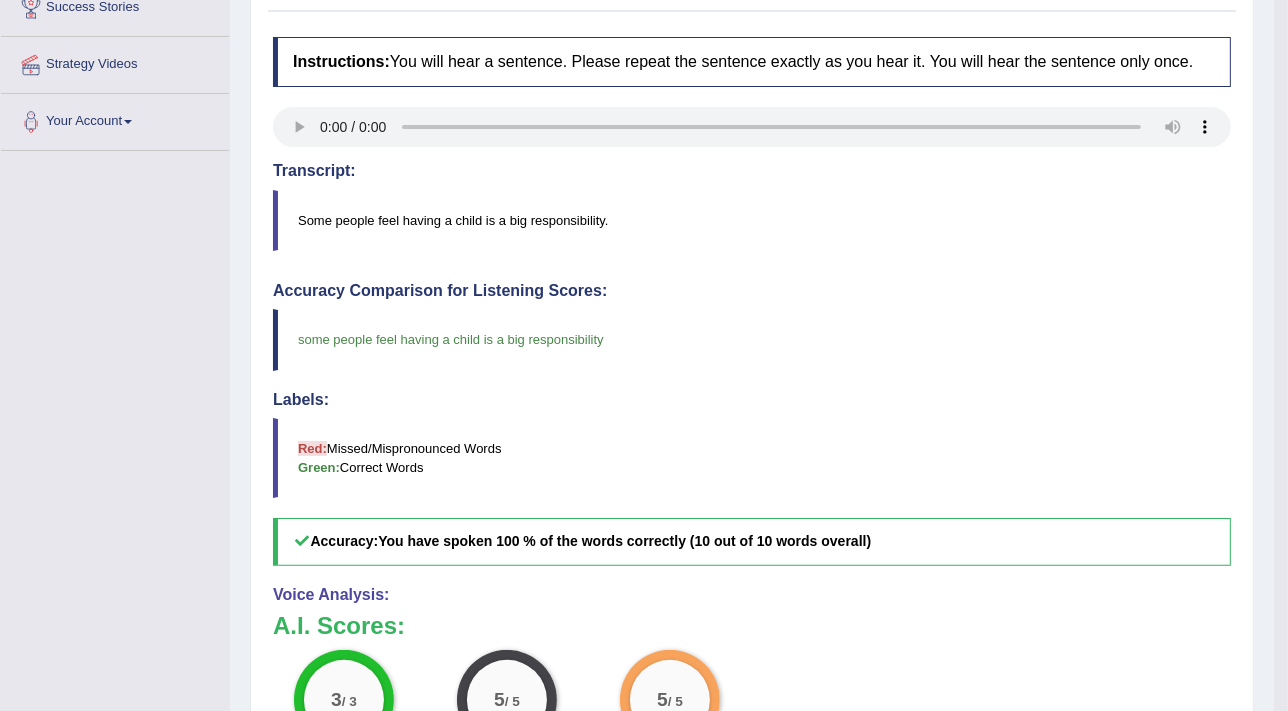 scroll, scrollTop: 349, scrollLeft: 0, axis: vertical 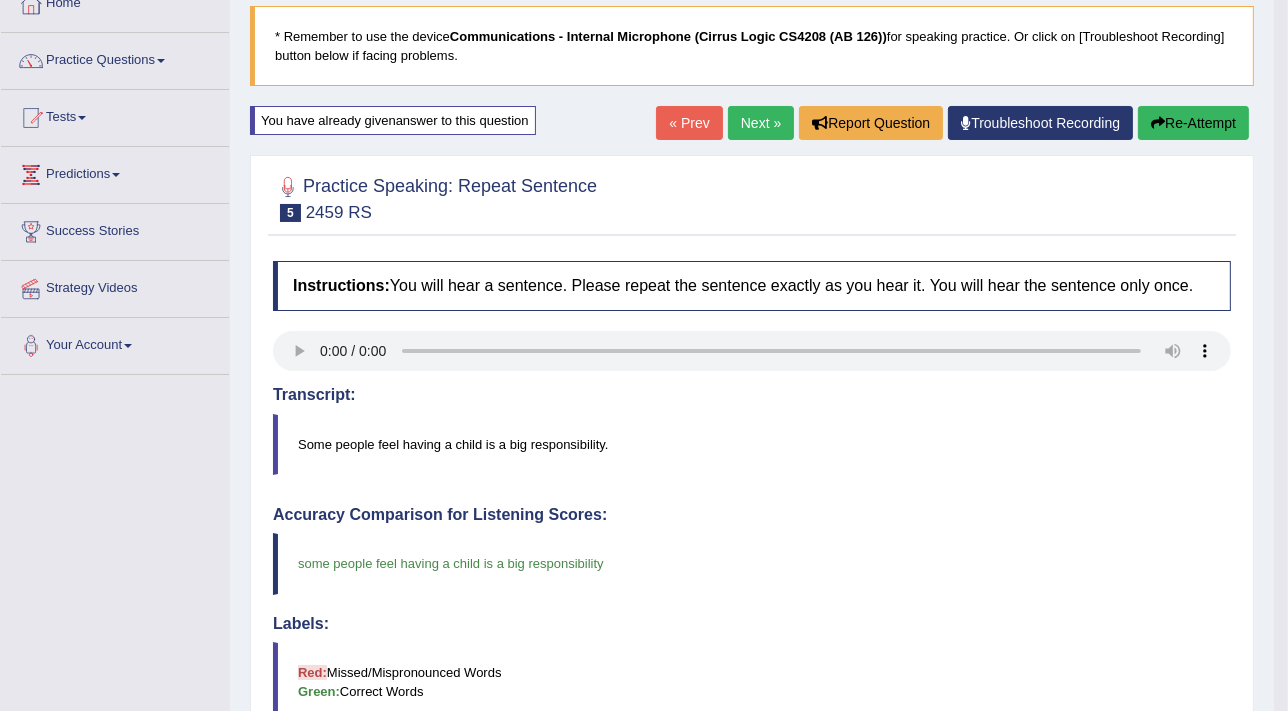 drag, startPoint x: 1295, startPoint y: 269, endPoint x: 938, endPoint y: 508, distance: 429.61612 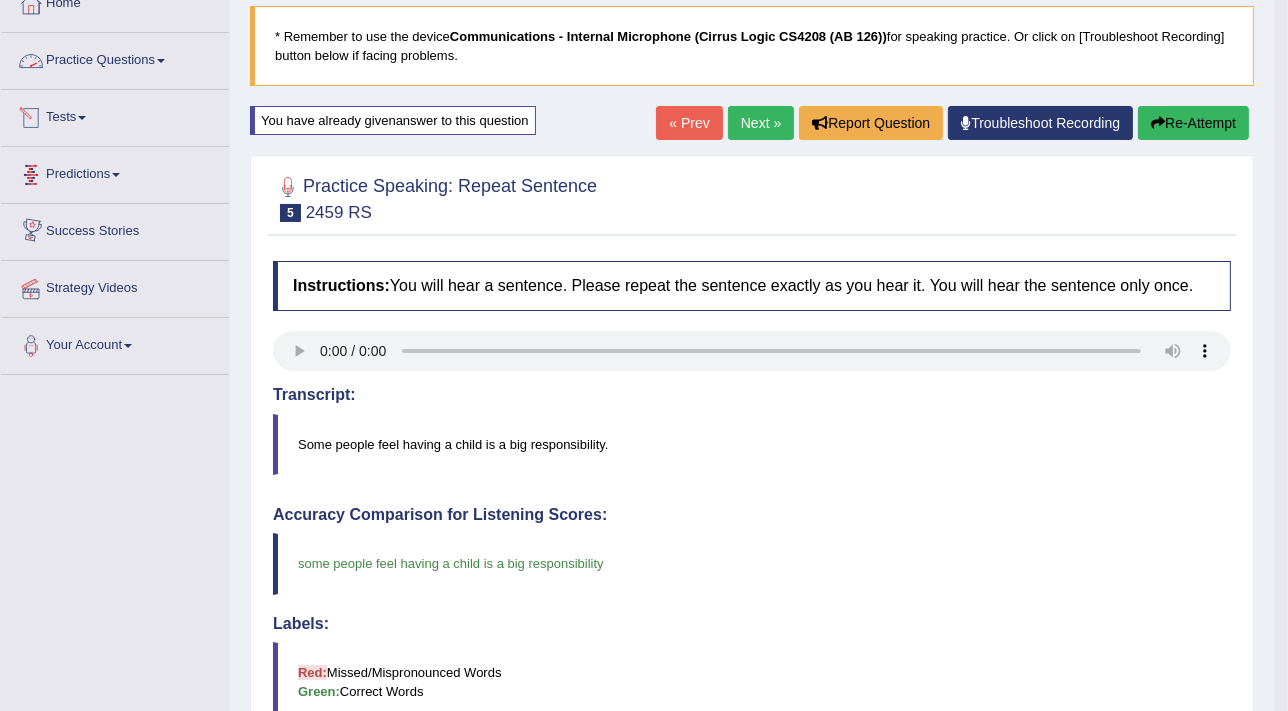 click on "Practice Questions" at bounding box center (115, 58) 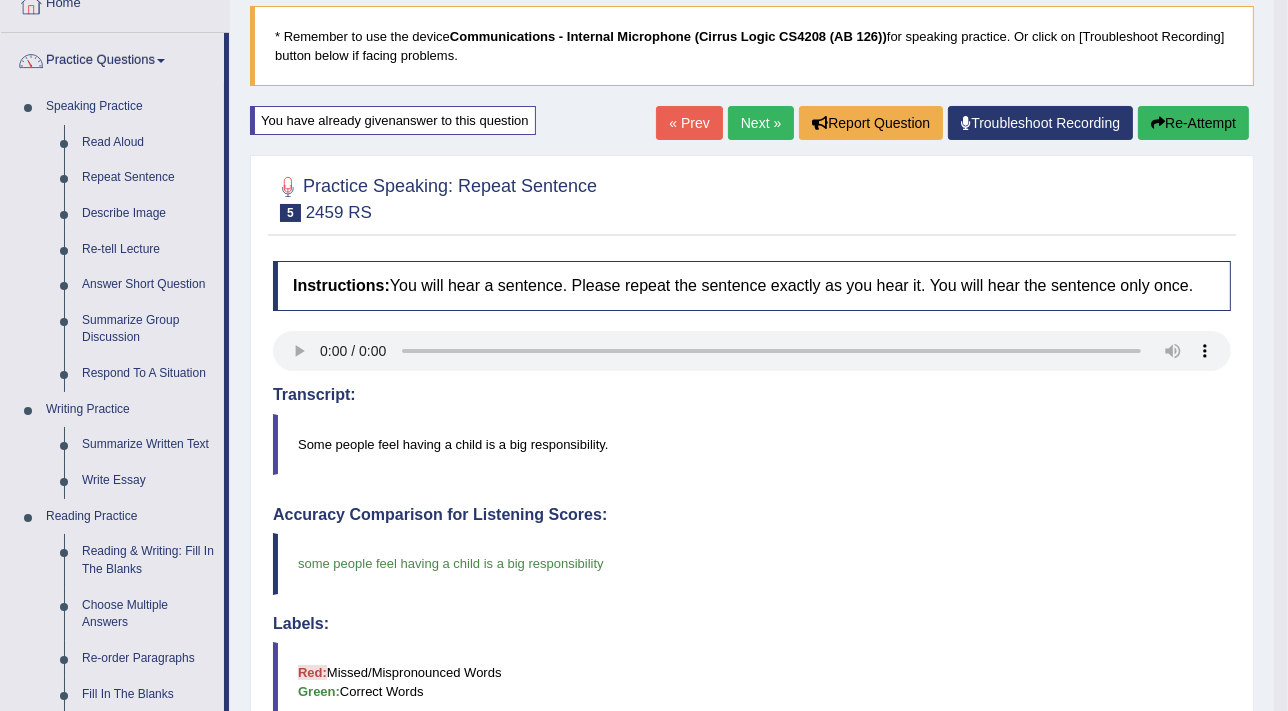click on "some people feel having a child is a big responsibility" at bounding box center [752, 563] 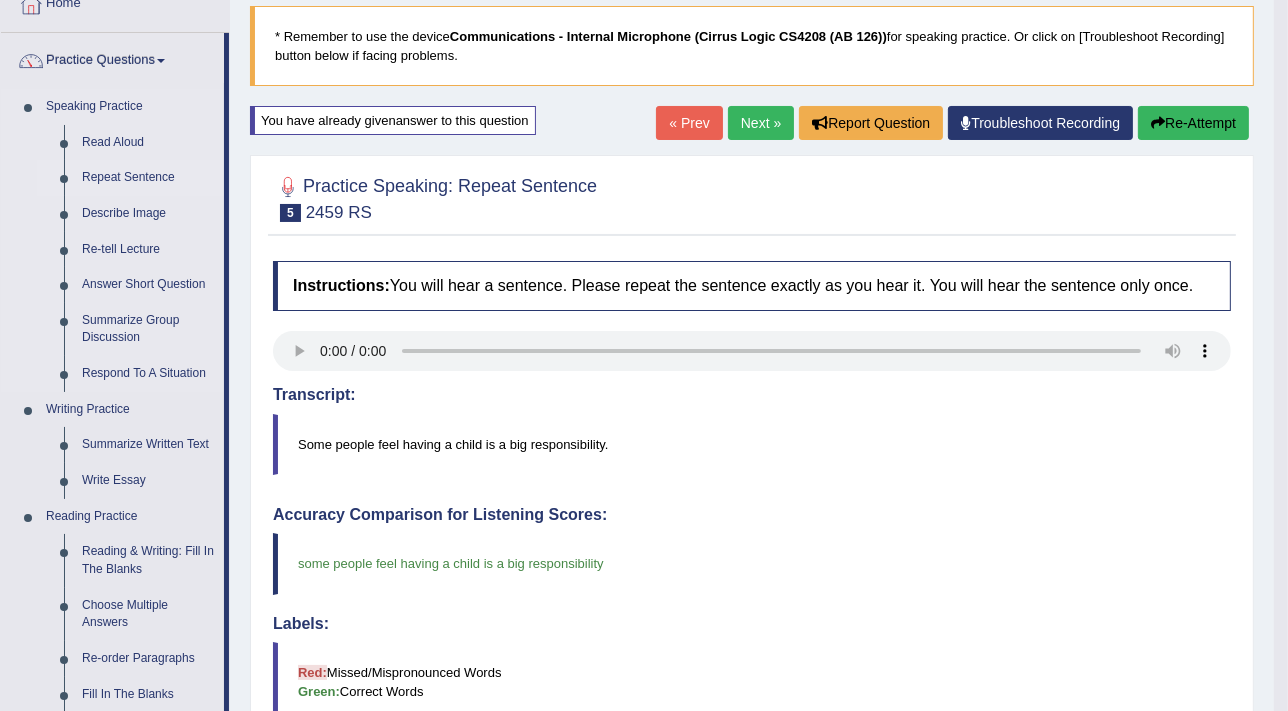 click on "Repeat Sentence" at bounding box center [148, 178] 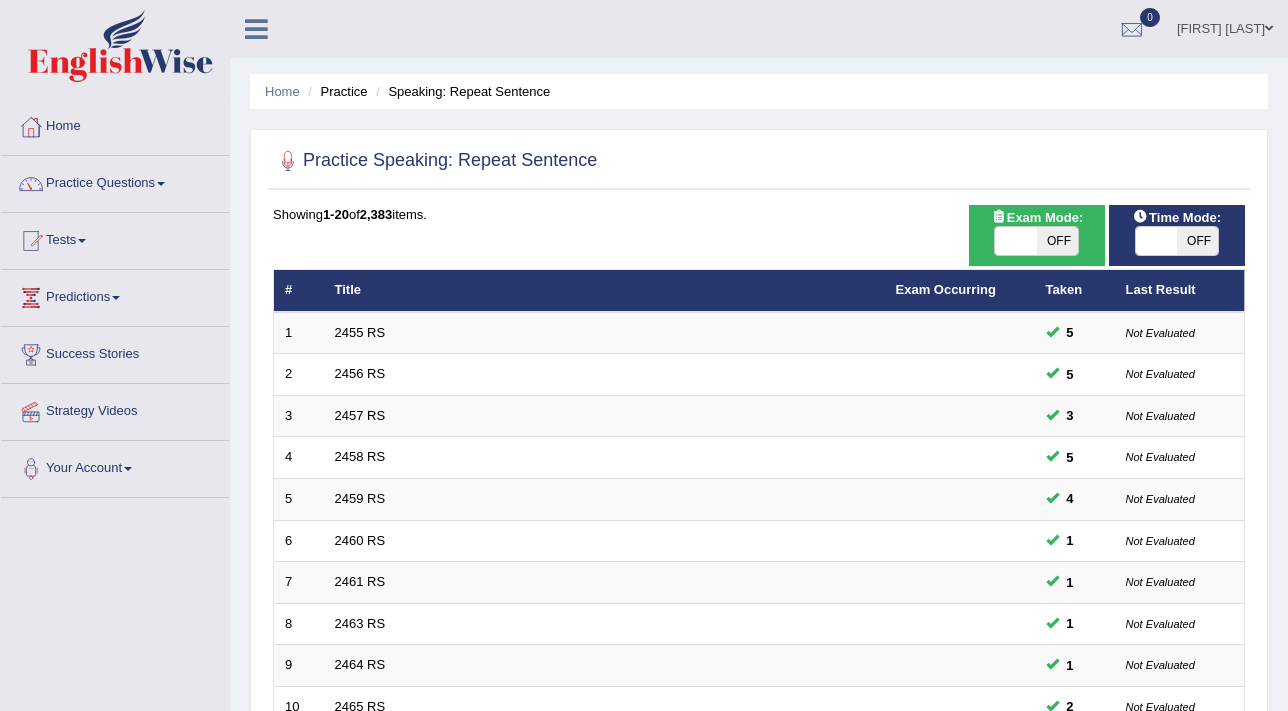 scroll, scrollTop: 0, scrollLeft: 0, axis: both 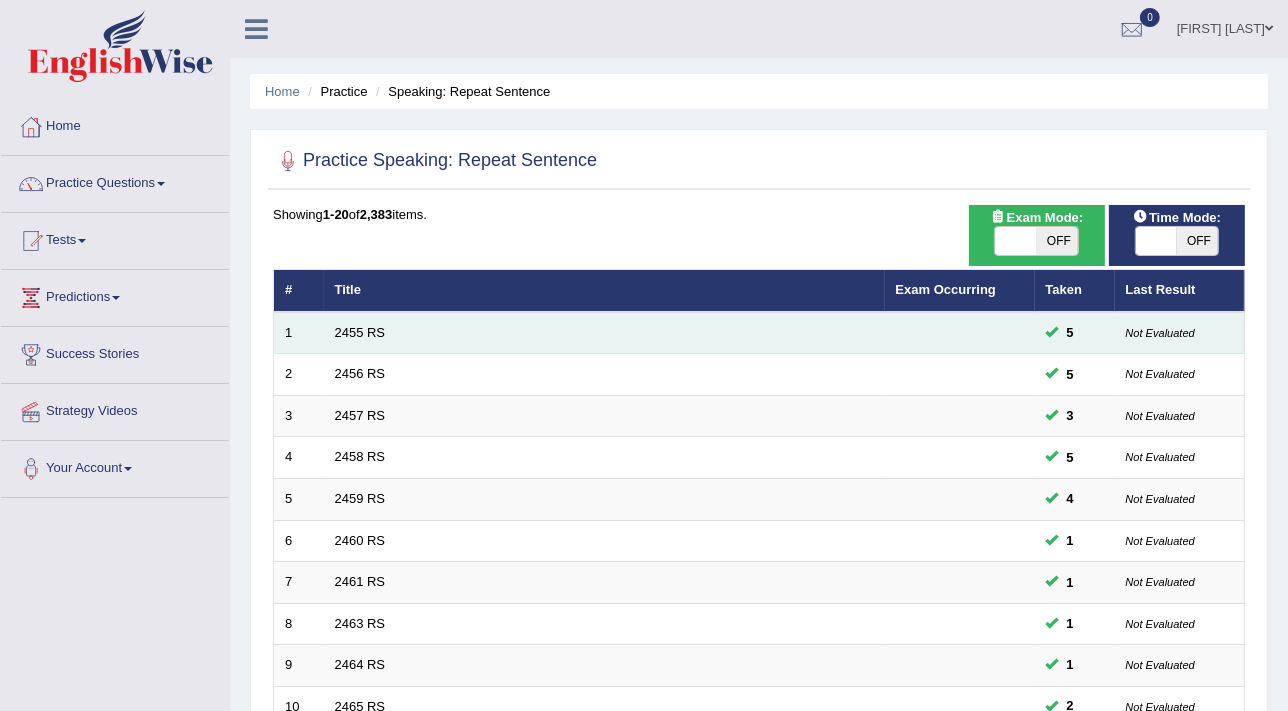 click on "2455 RS" at bounding box center (604, 333) 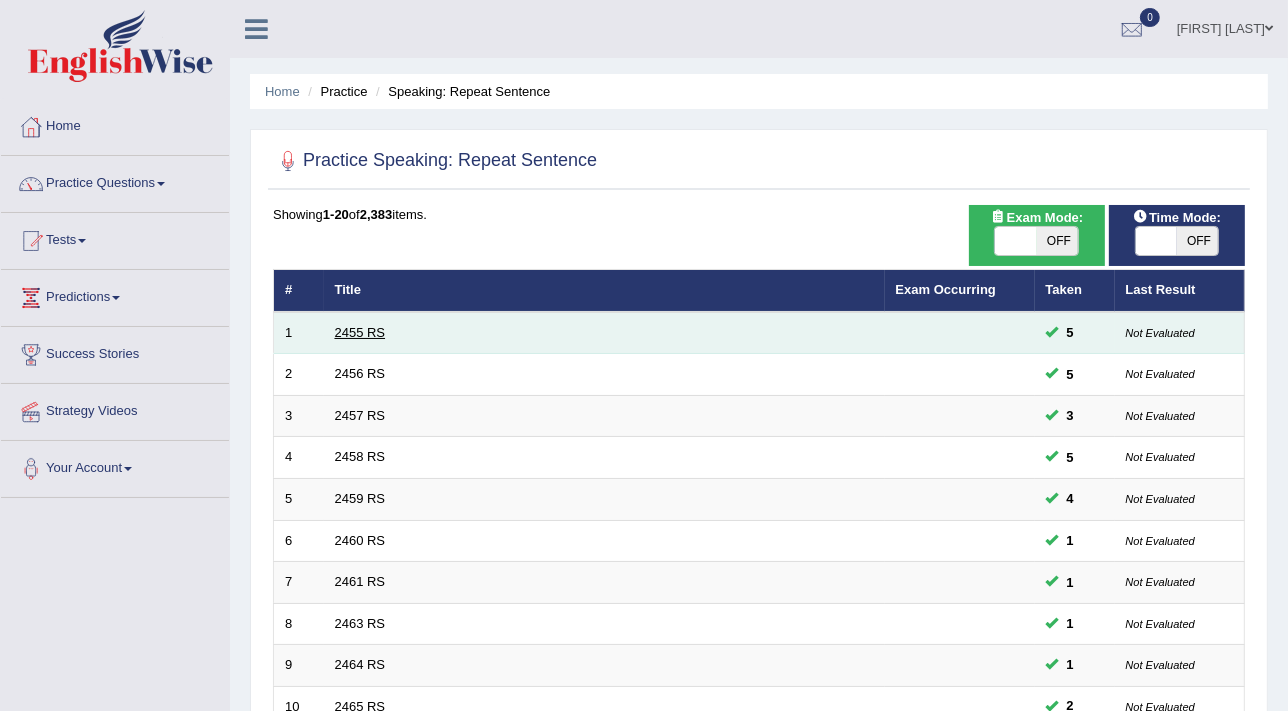 click on "2455 RS" at bounding box center [360, 332] 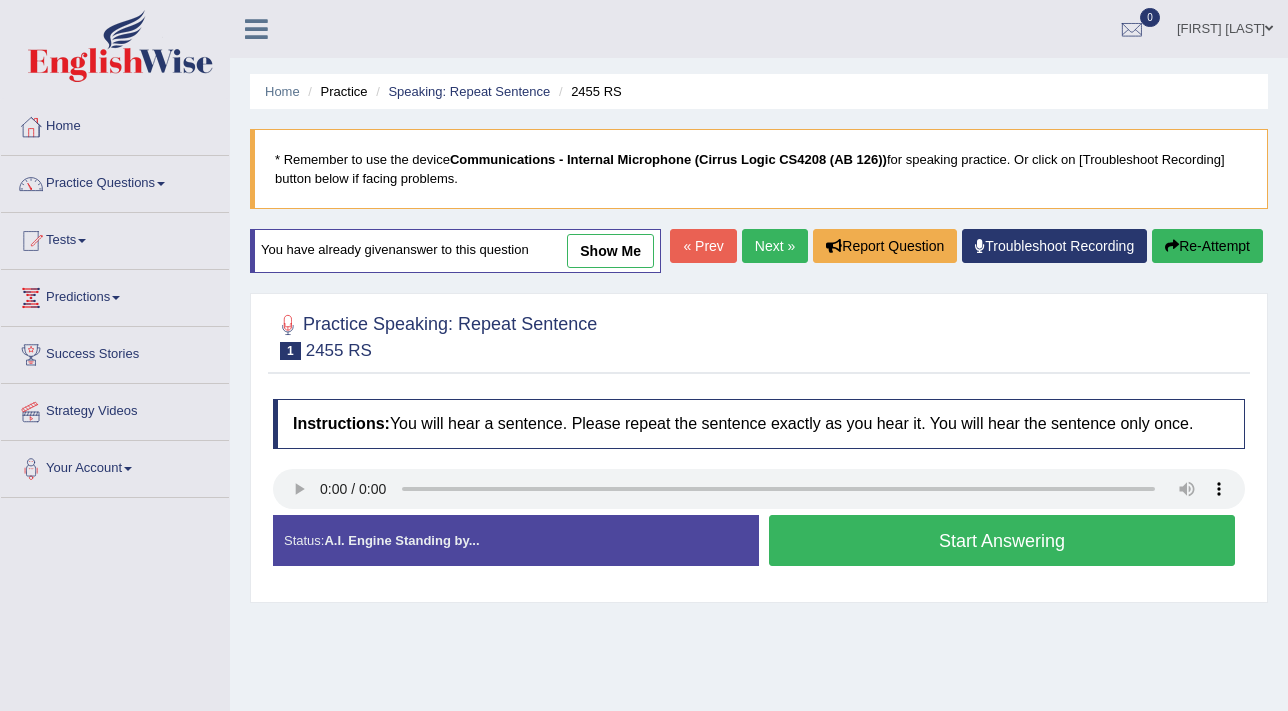 scroll, scrollTop: 0, scrollLeft: 0, axis: both 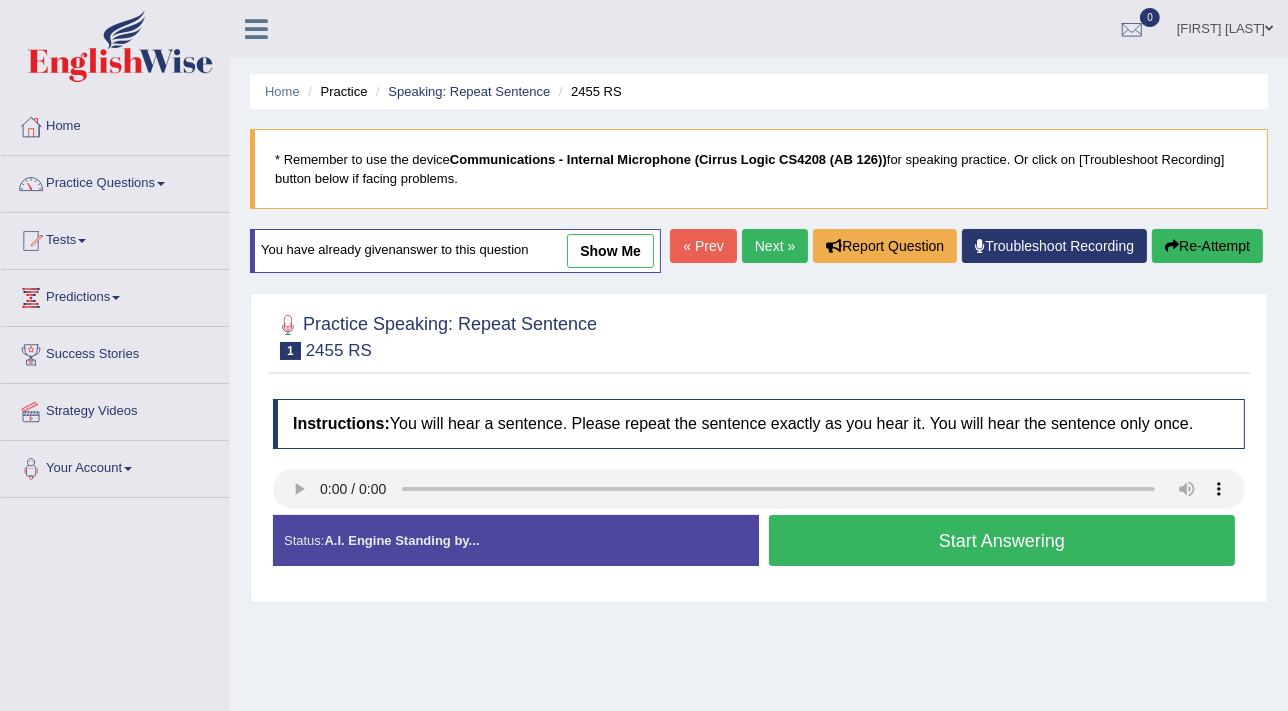 click on "Start Answering" at bounding box center (1002, 540) 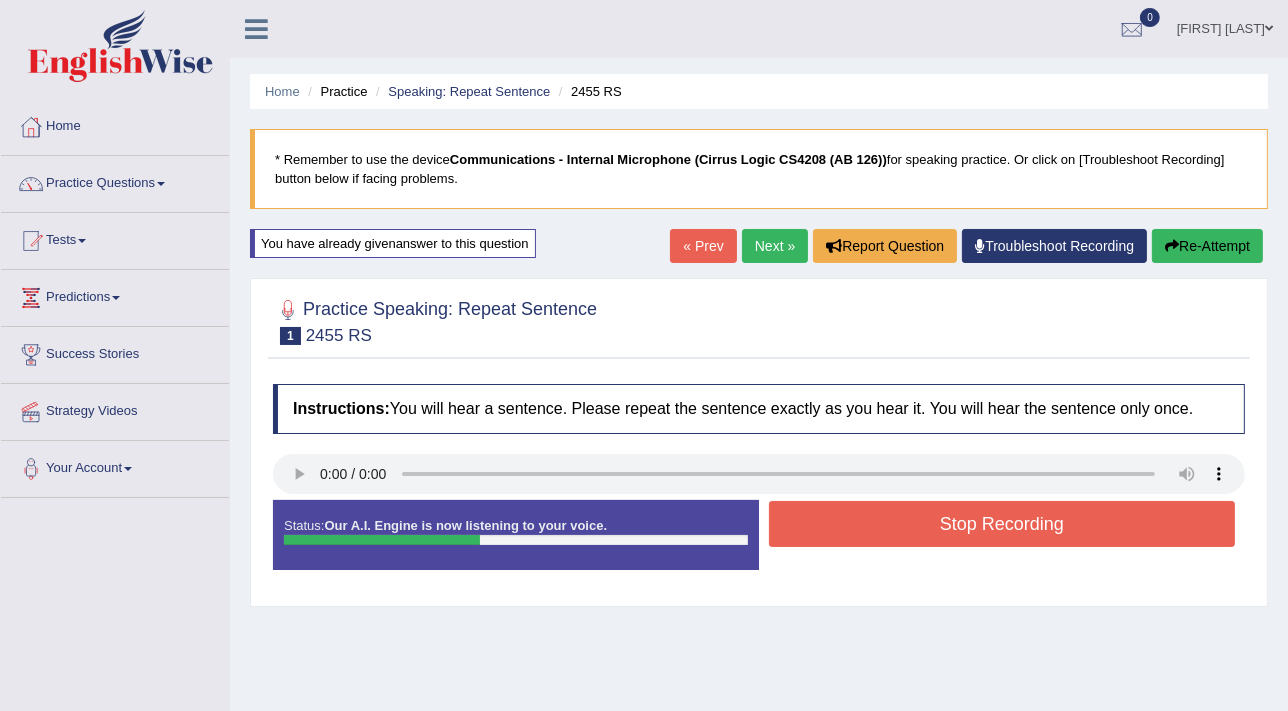 click on "Stop Recording" at bounding box center [1002, 524] 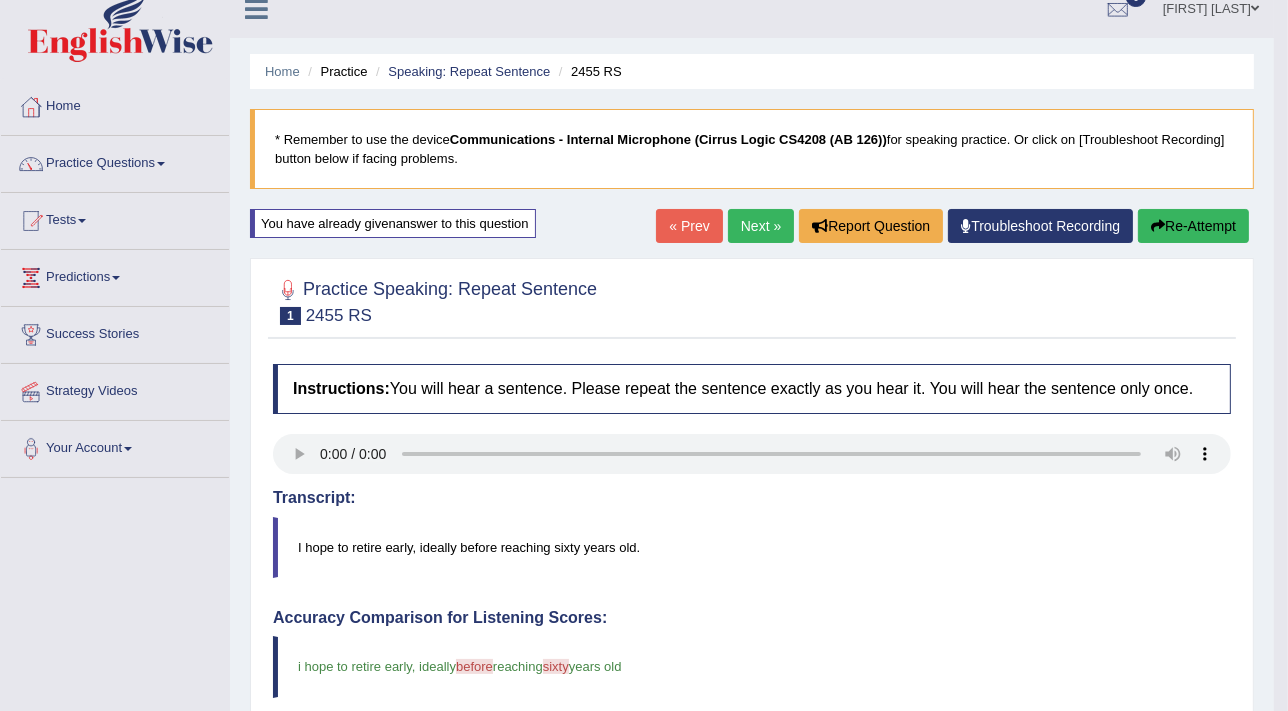 scroll, scrollTop: 12, scrollLeft: 0, axis: vertical 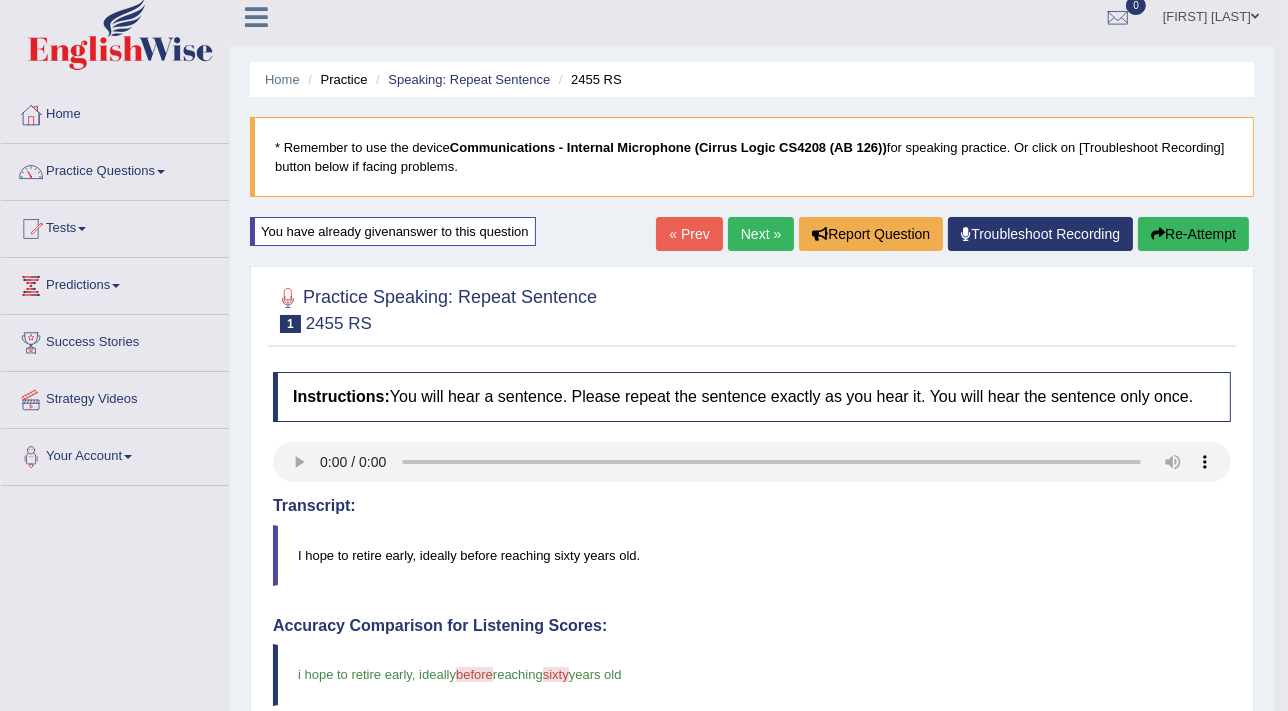 click on "Next »" at bounding box center (761, 234) 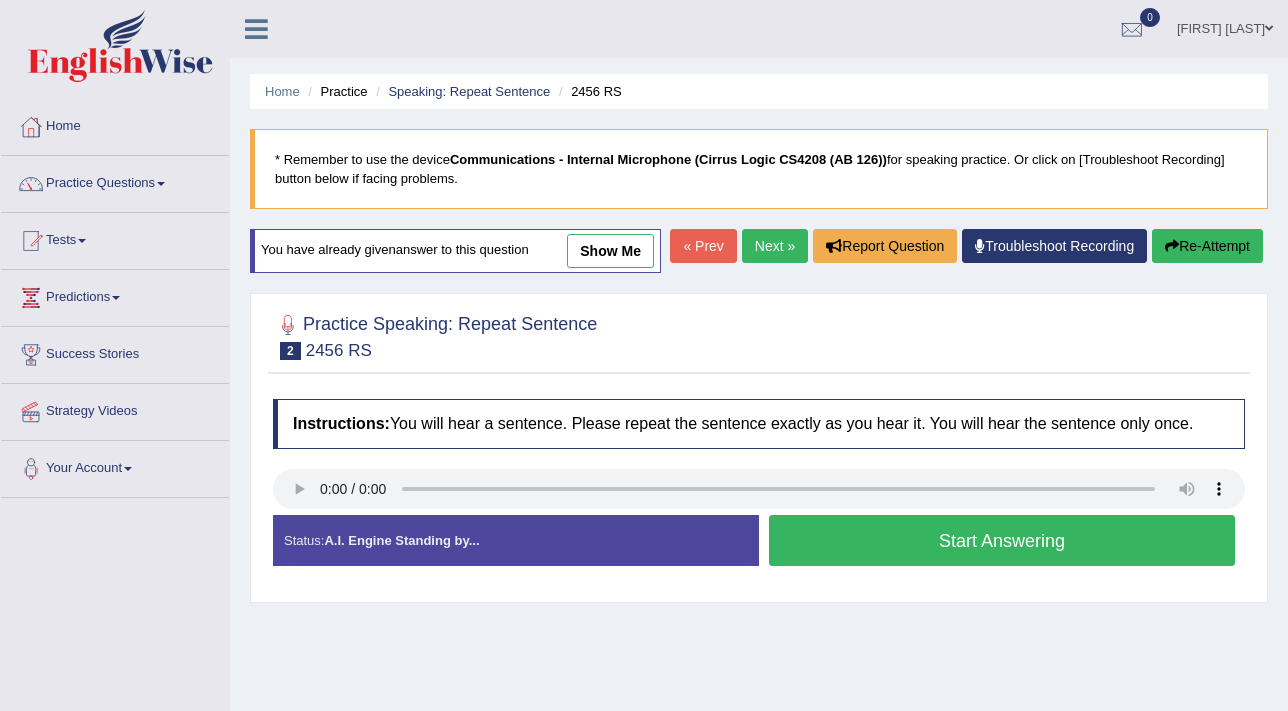 scroll, scrollTop: 0, scrollLeft: 0, axis: both 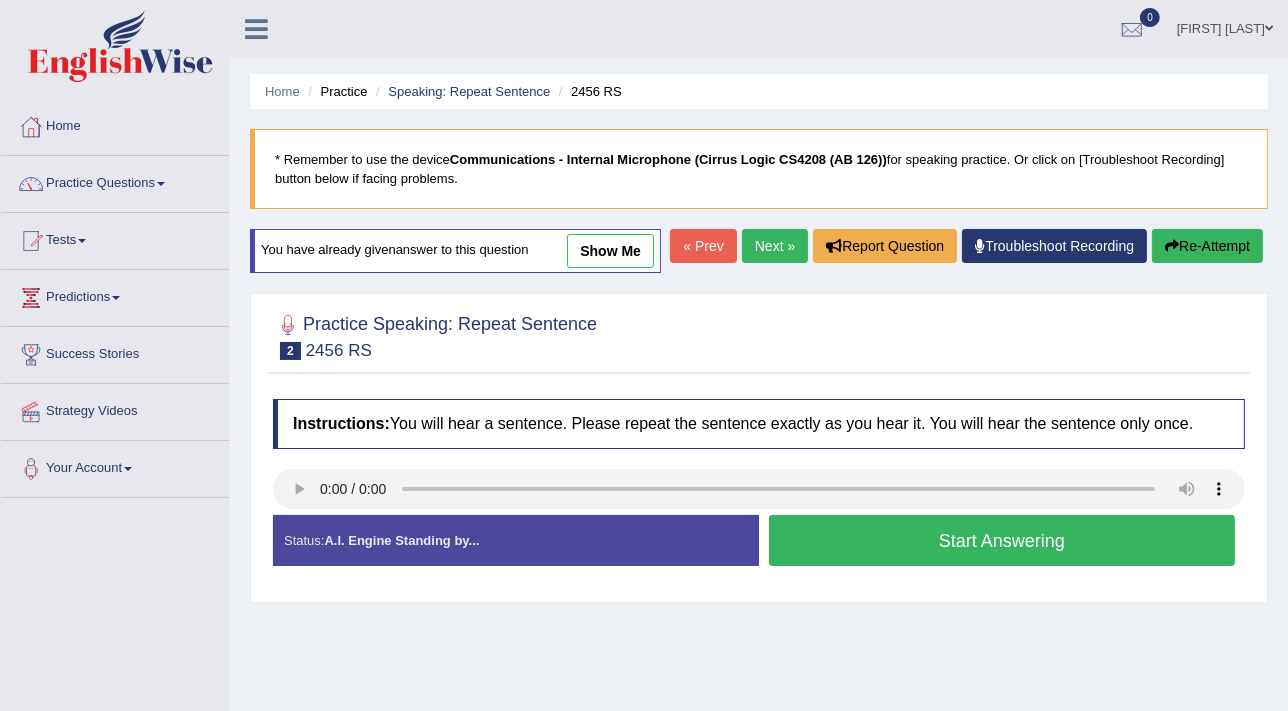 click on "Start Answering" at bounding box center (1002, 540) 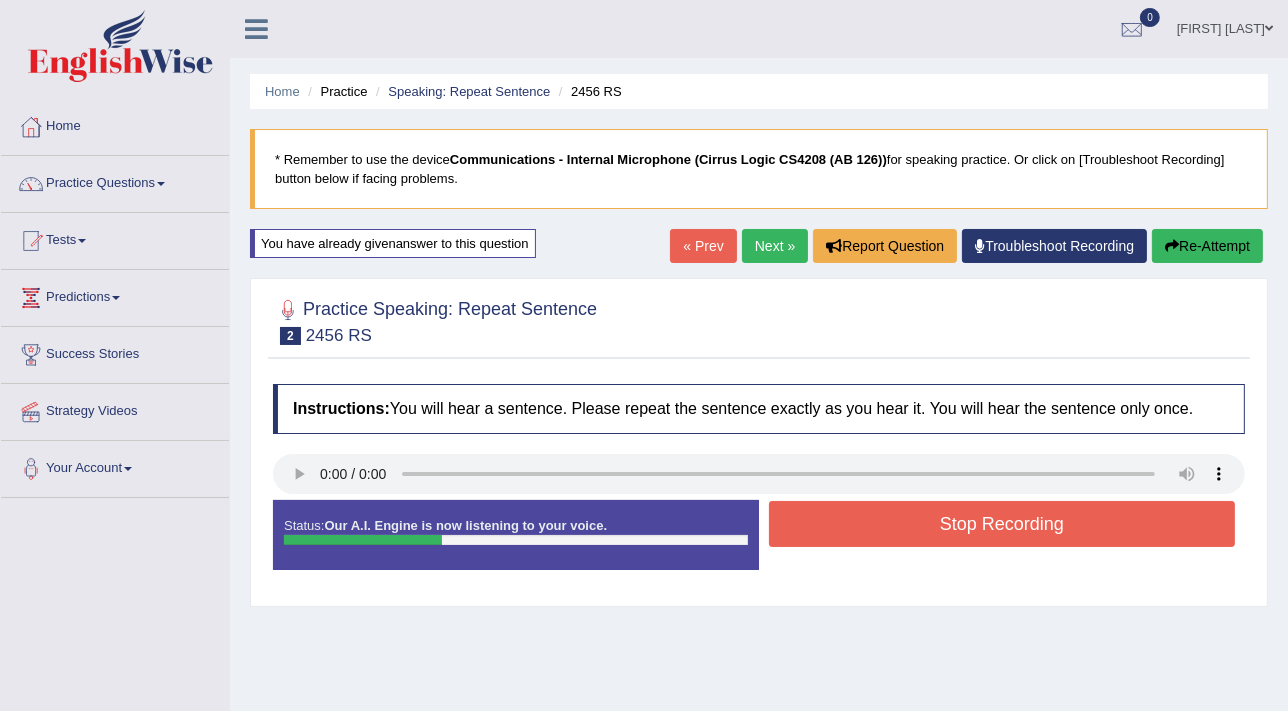 click on "Stop Recording" at bounding box center (1002, 524) 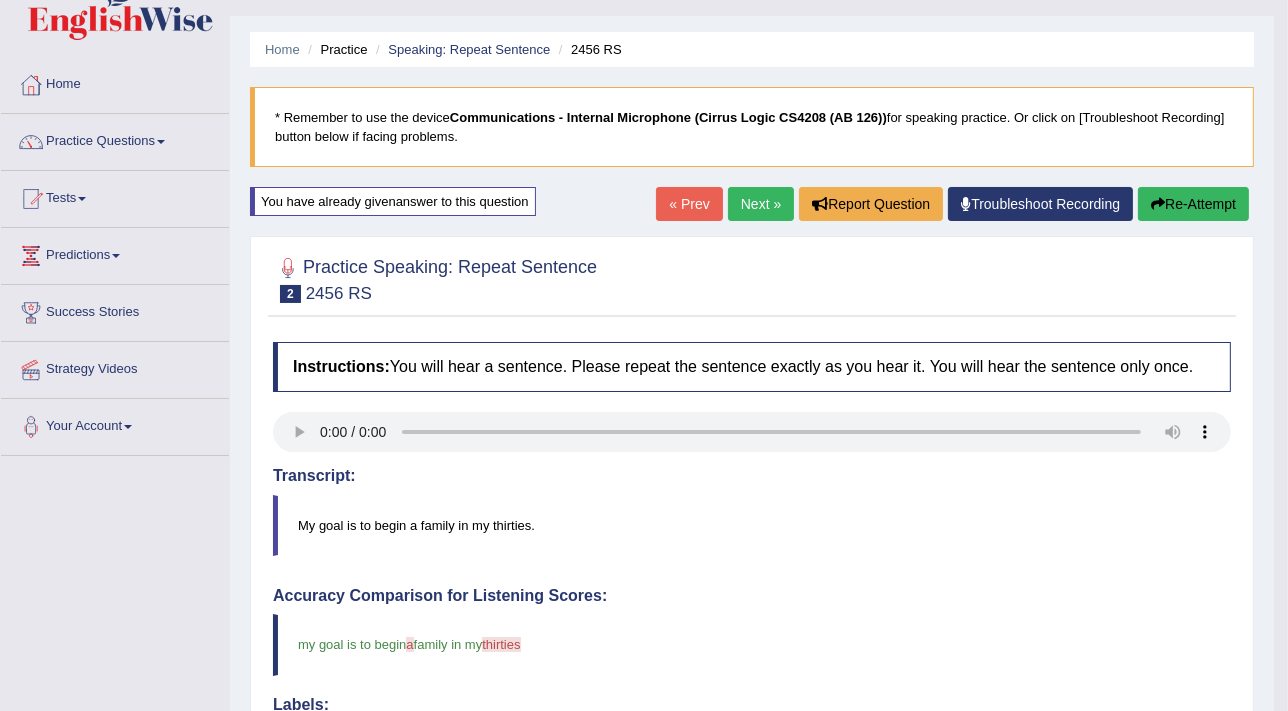 scroll, scrollTop: 0, scrollLeft: 0, axis: both 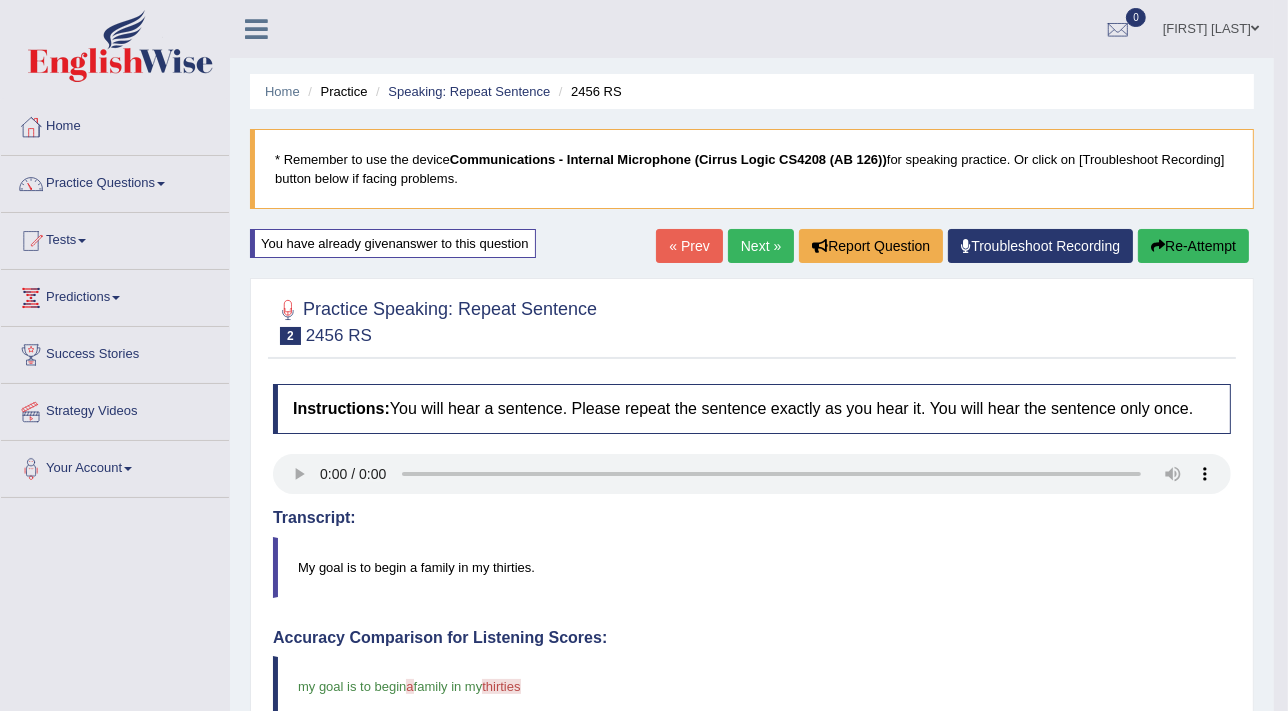 click on "Next »" at bounding box center (761, 246) 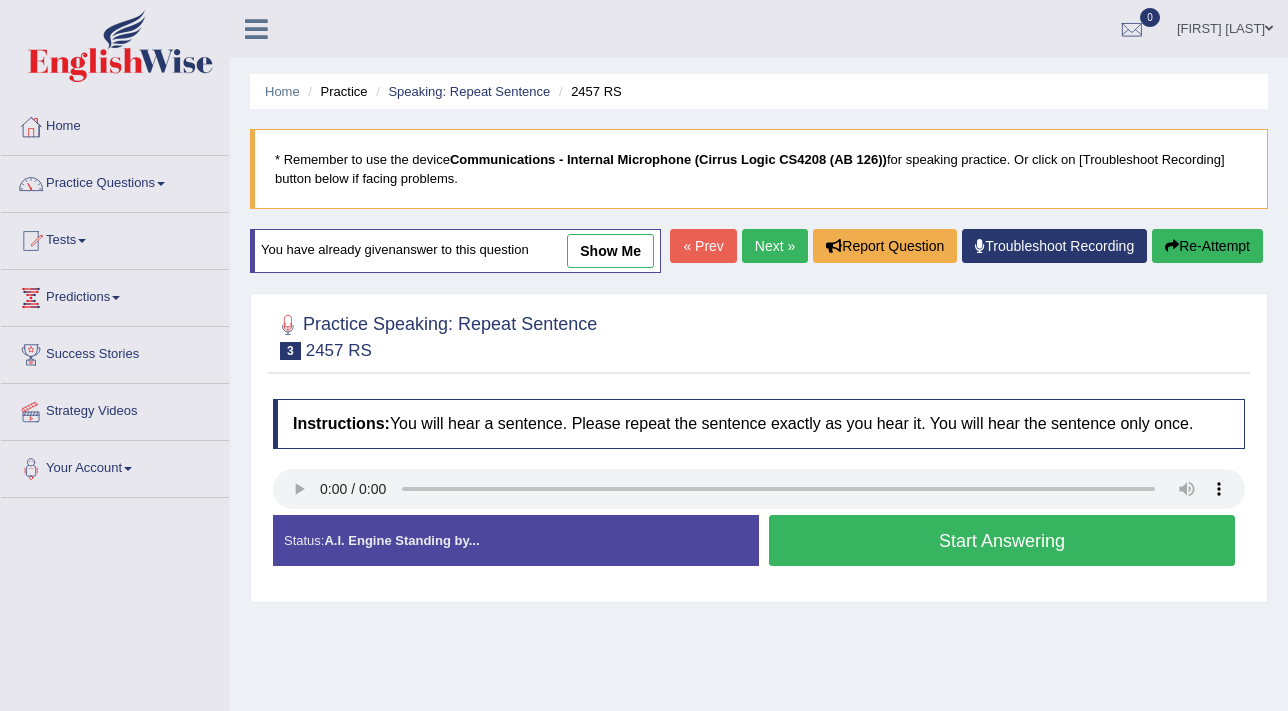 scroll, scrollTop: 0, scrollLeft: 0, axis: both 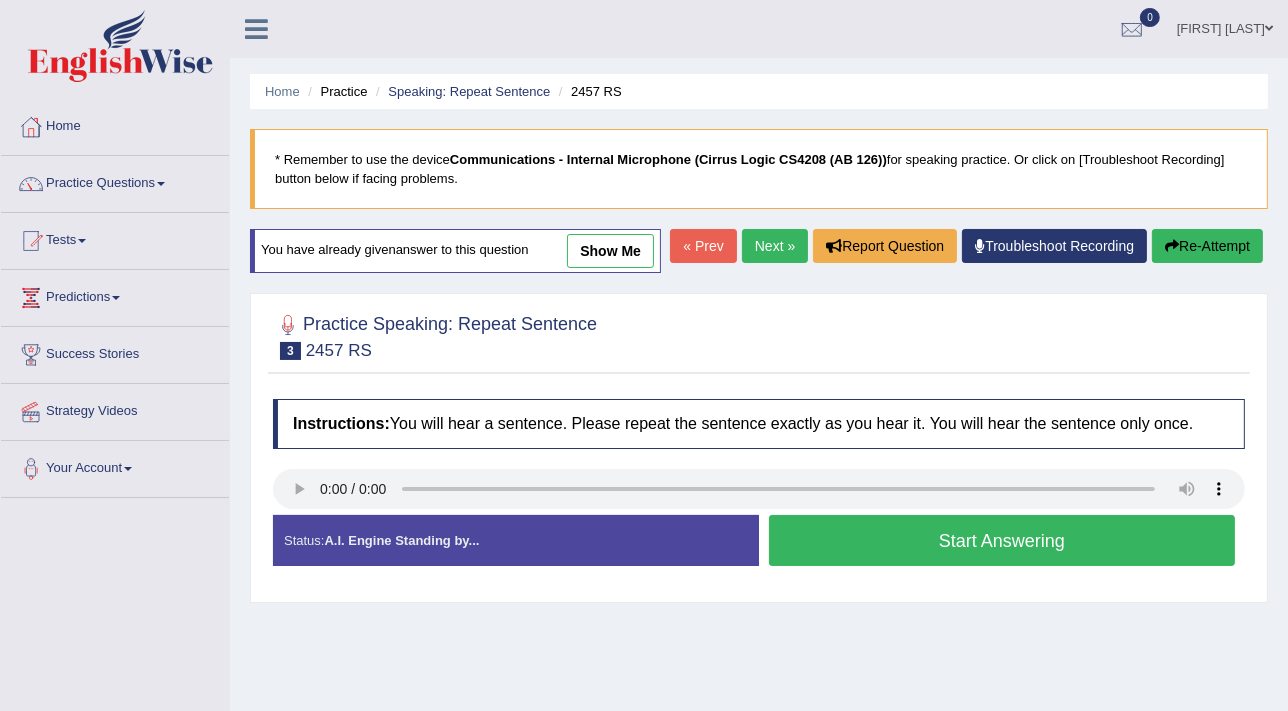 click on "Start Answering" at bounding box center (1002, 540) 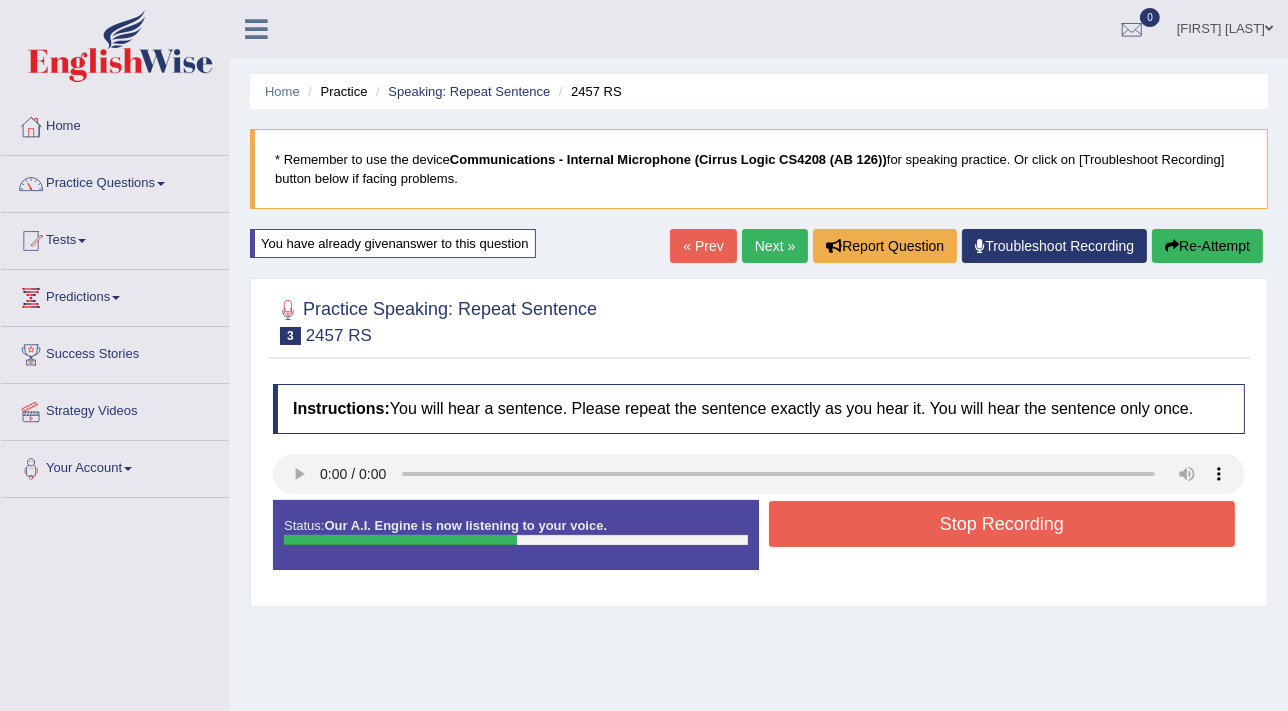 click on "Stop Recording" at bounding box center [1002, 524] 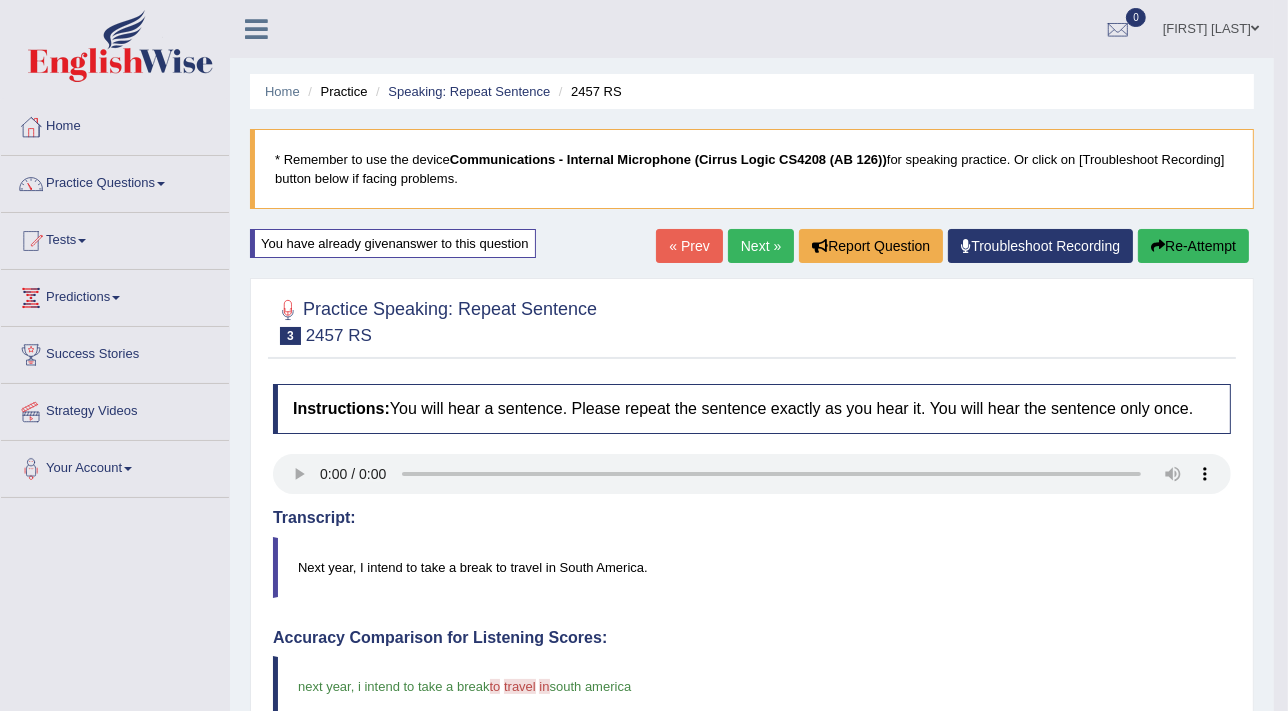 drag, startPoint x: 1293, startPoint y: 256, endPoint x: 1304, endPoint y: 340, distance: 84.71718 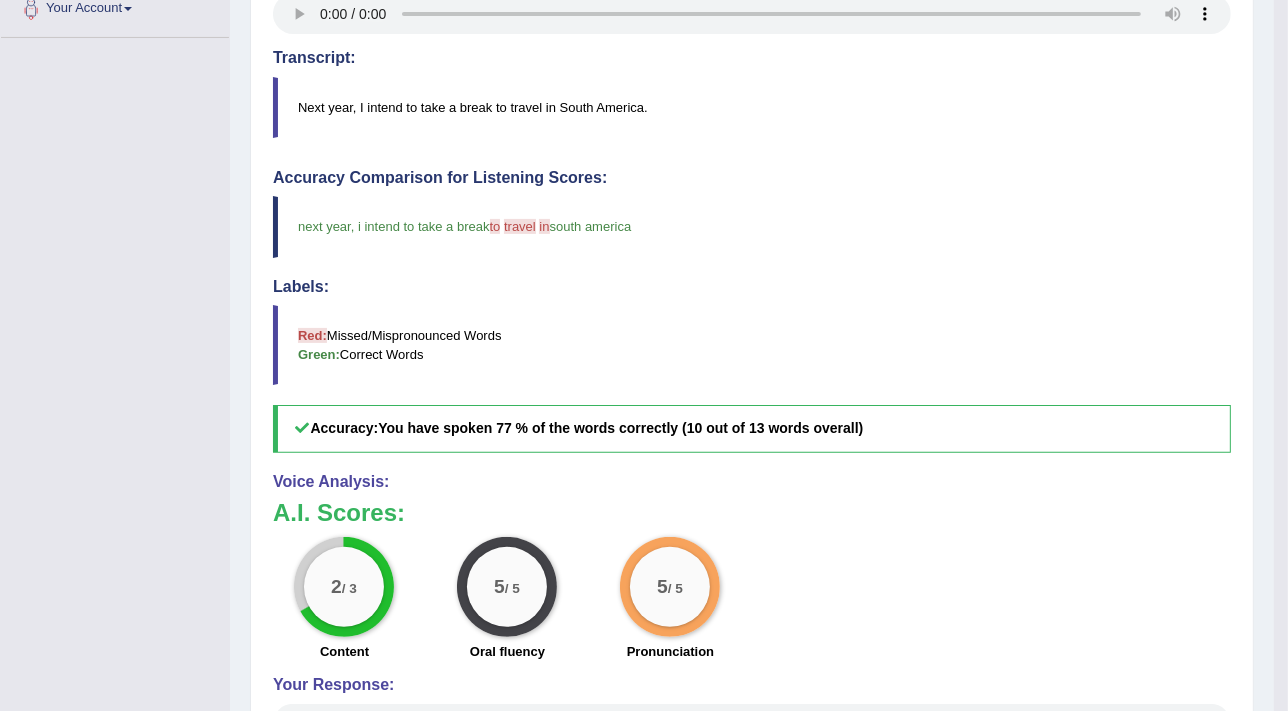 scroll, scrollTop: 0, scrollLeft: 0, axis: both 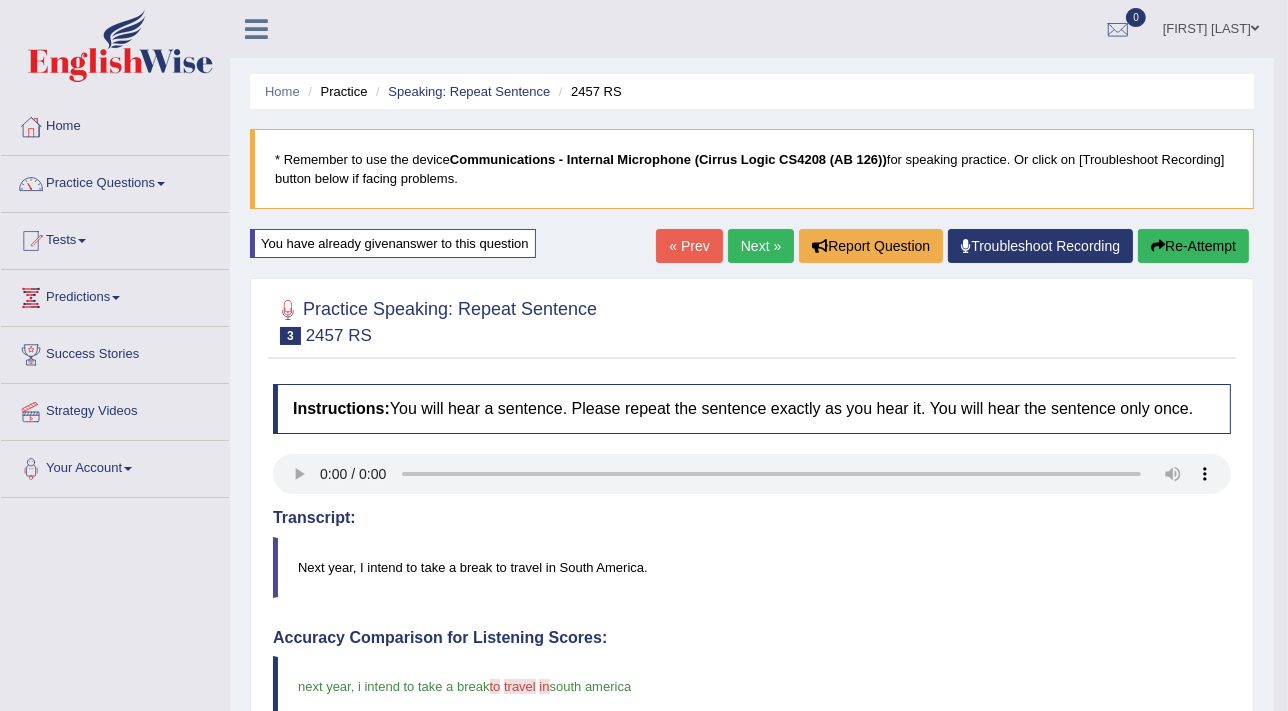 click on "Re-Attempt" at bounding box center (1193, 246) 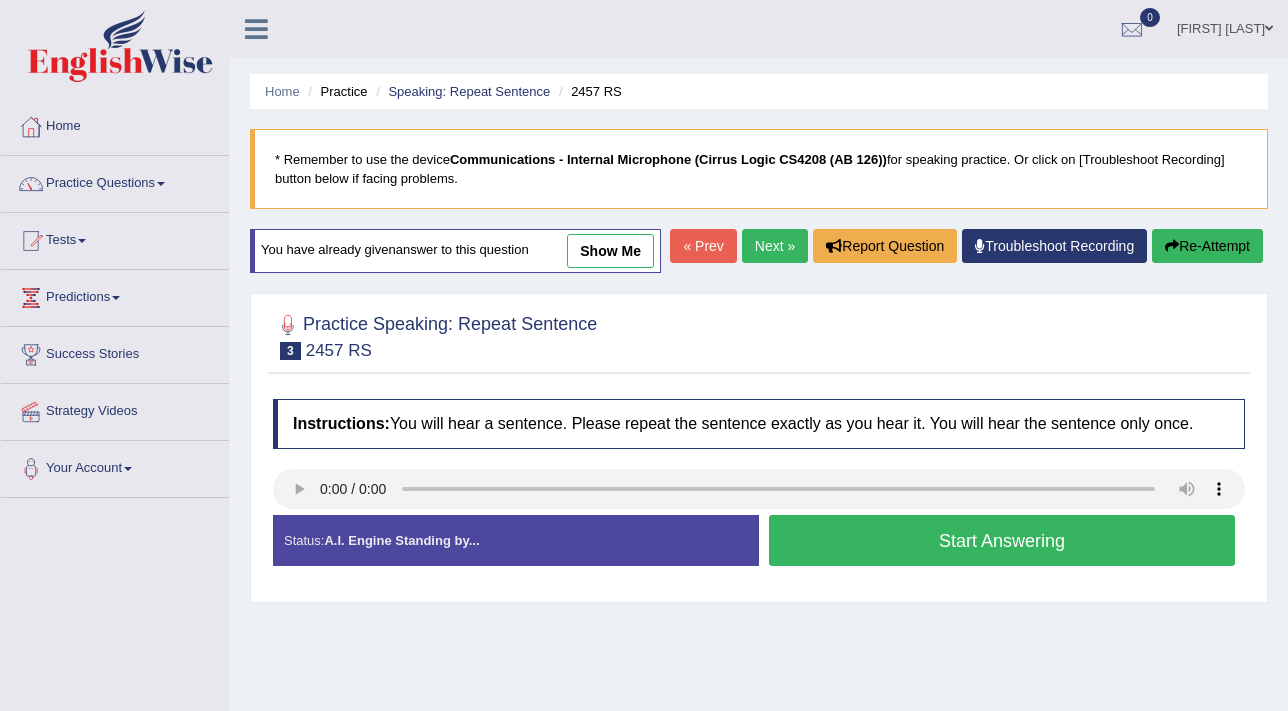 scroll, scrollTop: 0, scrollLeft: 0, axis: both 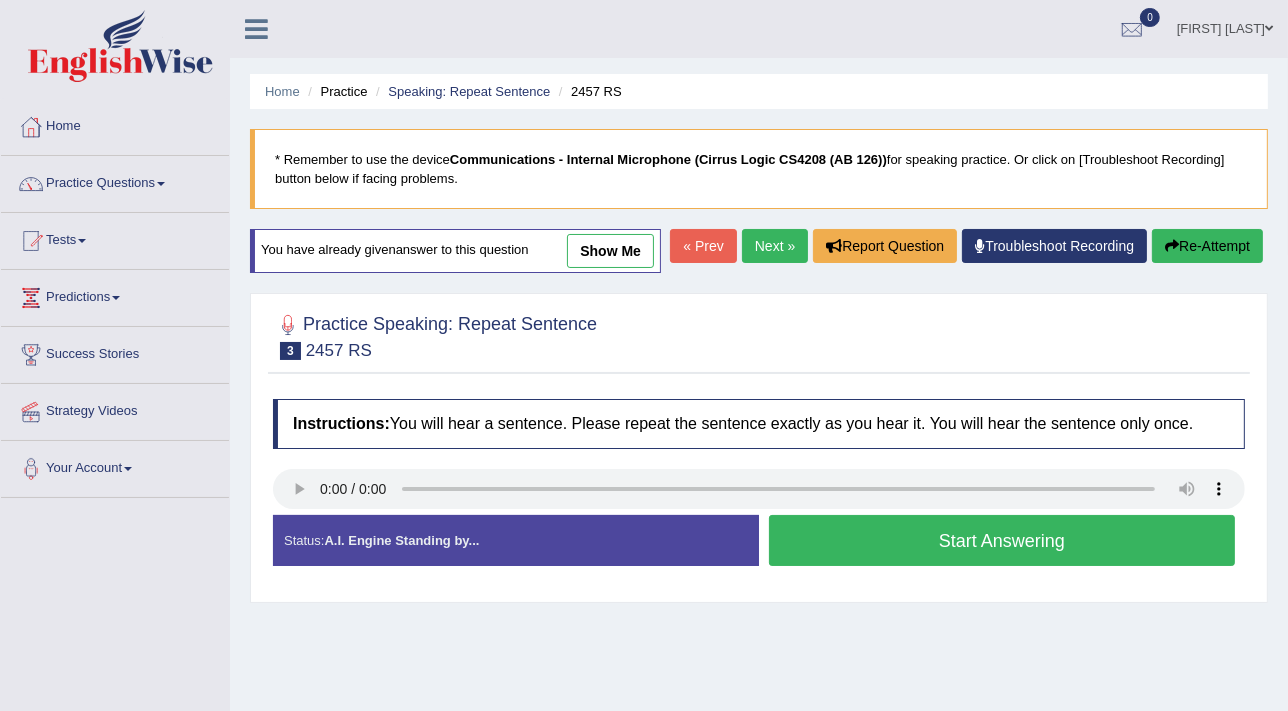 click on "Start Answering" at bounding box center [1002, 540] 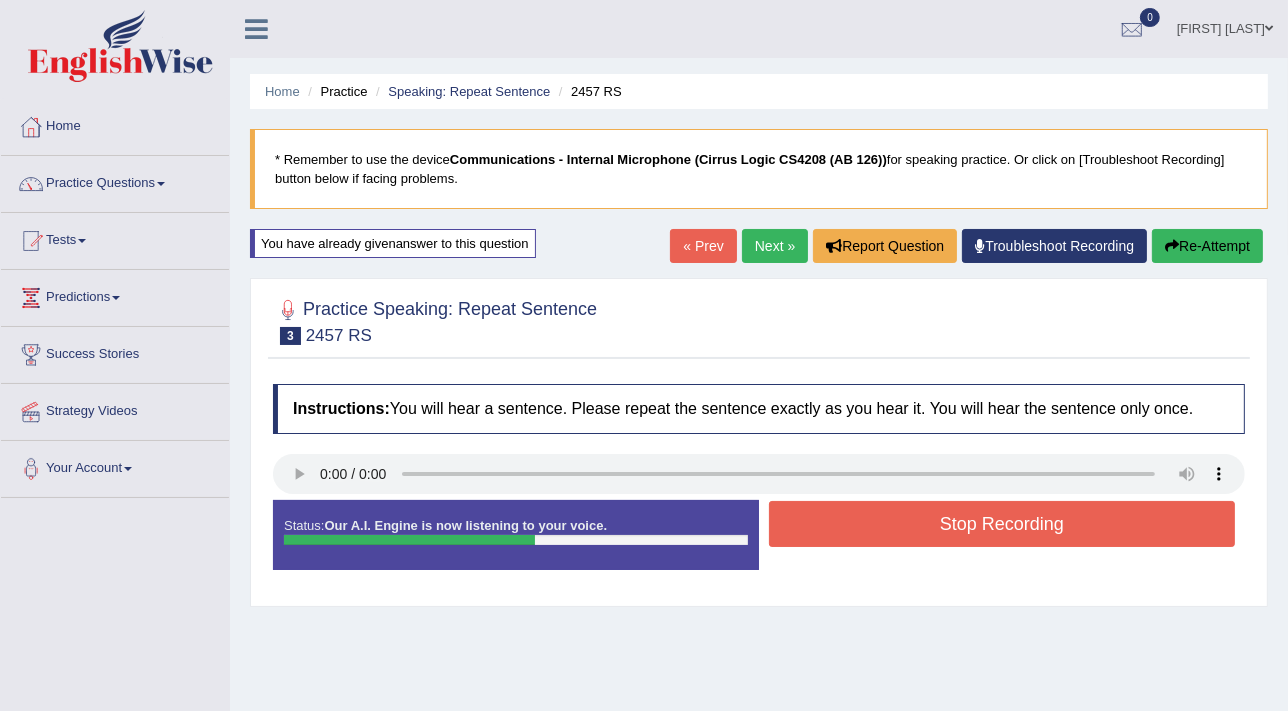 click on "Status:  Our A.I. Engine is now listening to your voice. Start Answering Stop Recording" at bounding box center (759, 545) 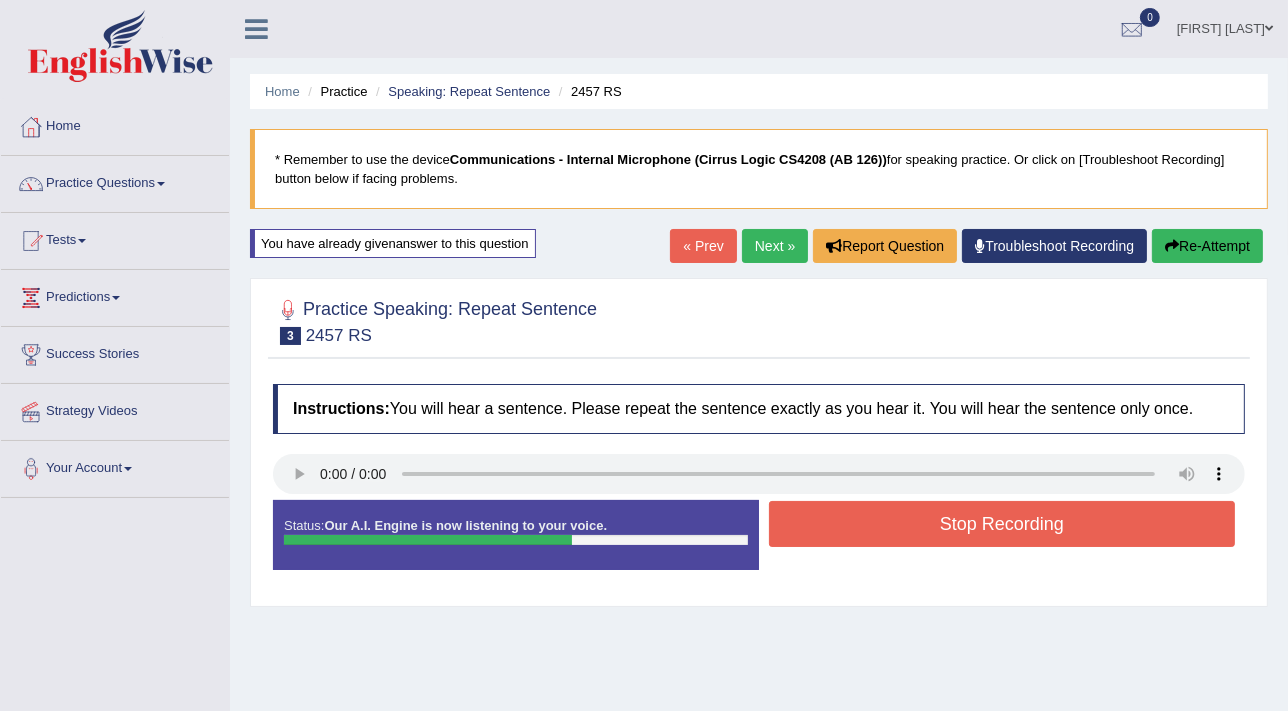 click on "Stop Recording" at bounding box center (1002, 524) 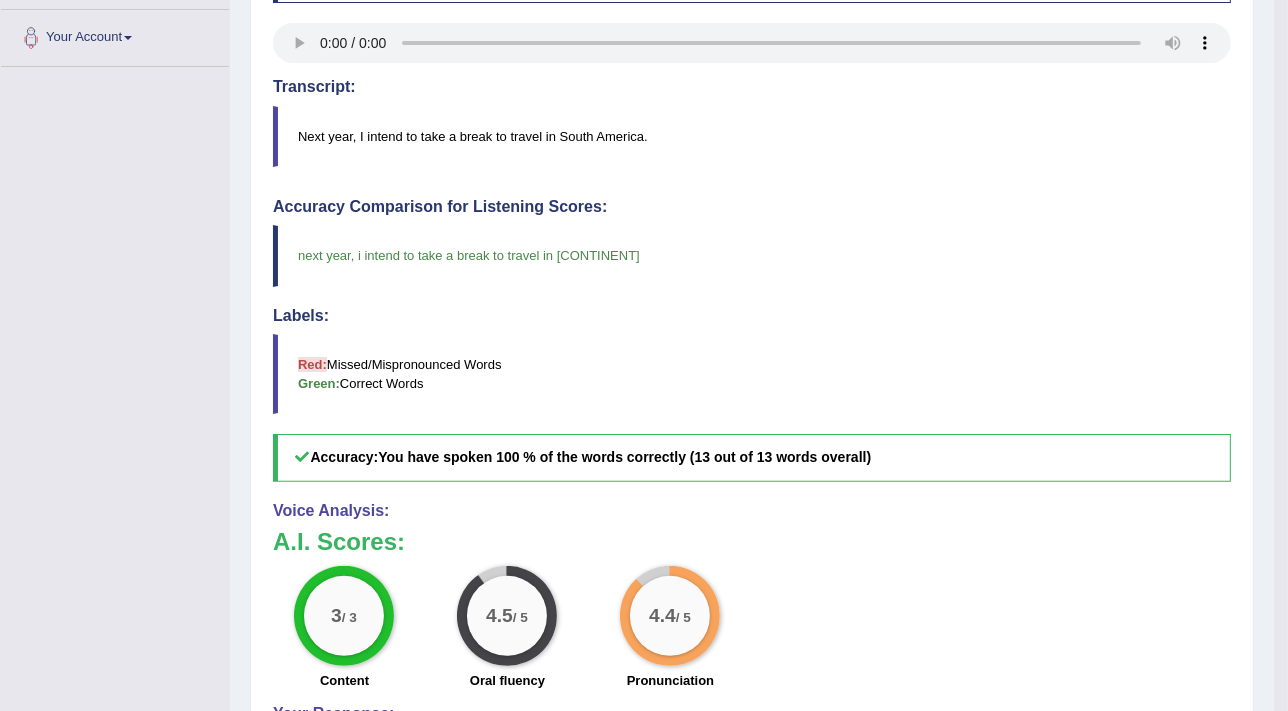 scroll, scrollTop: 326, scrollLeft: 0, axis: vertical 